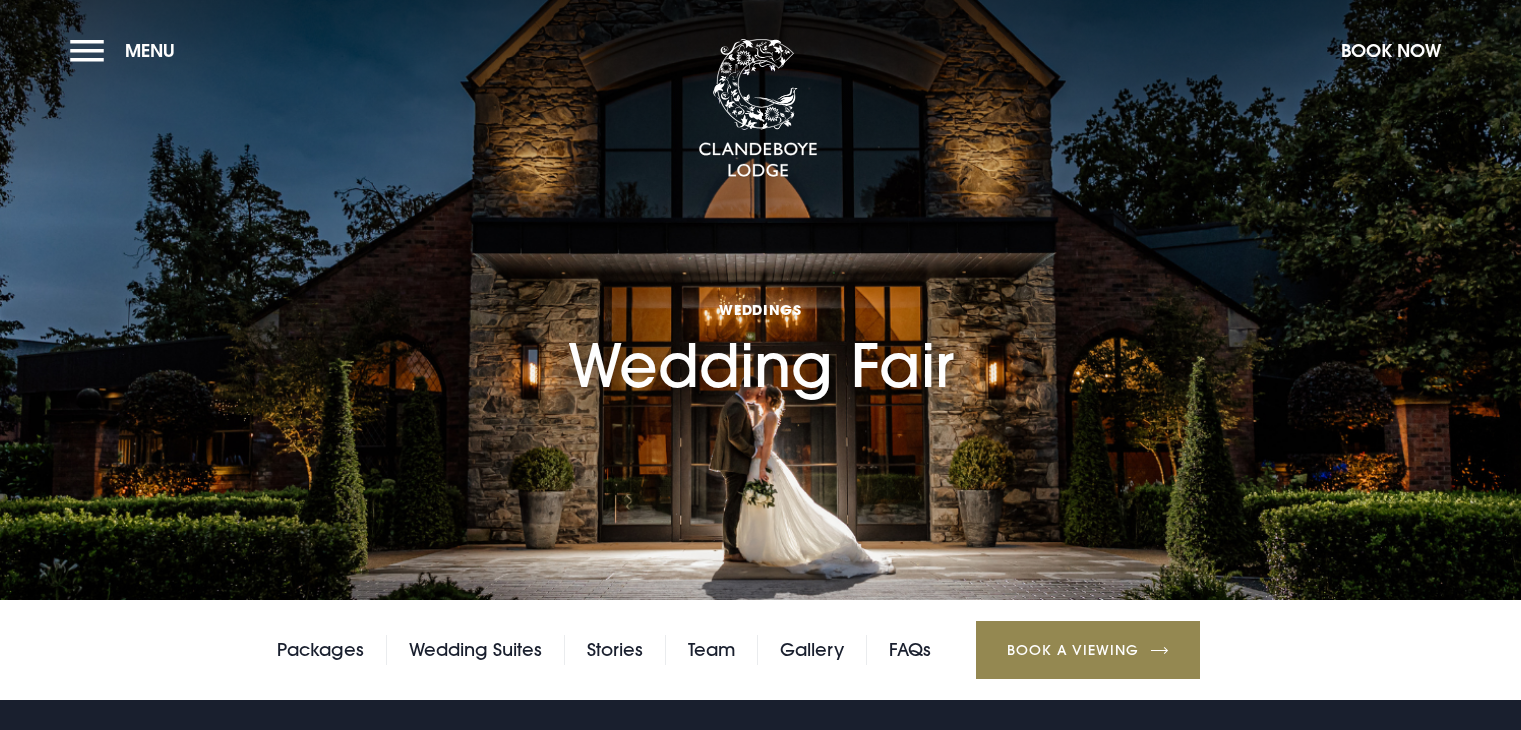 scroll, scrollTop: 500, scrollLeft: 0, axis: vertical 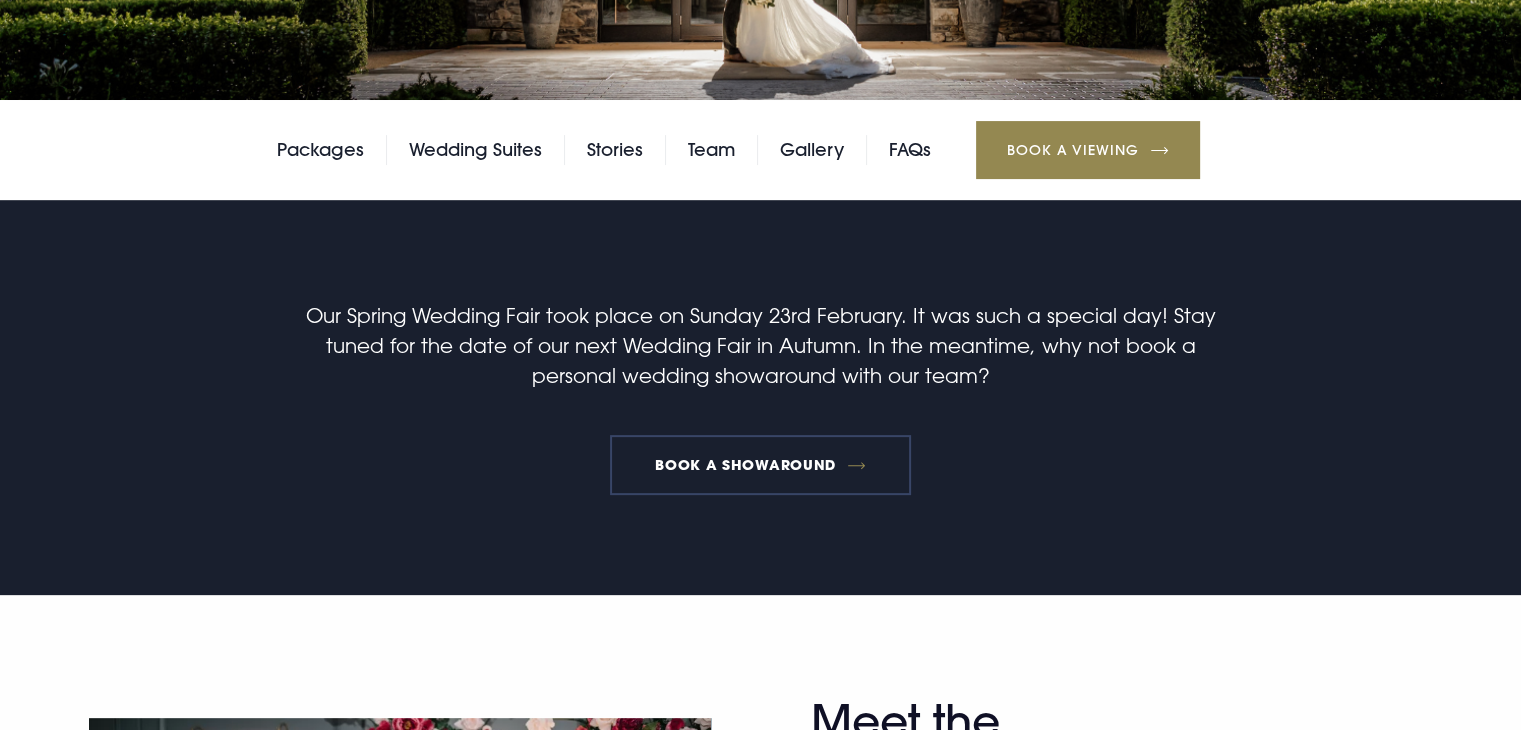 click on "BOOK A SHOWAROUND" at bounding box center (761, 465) 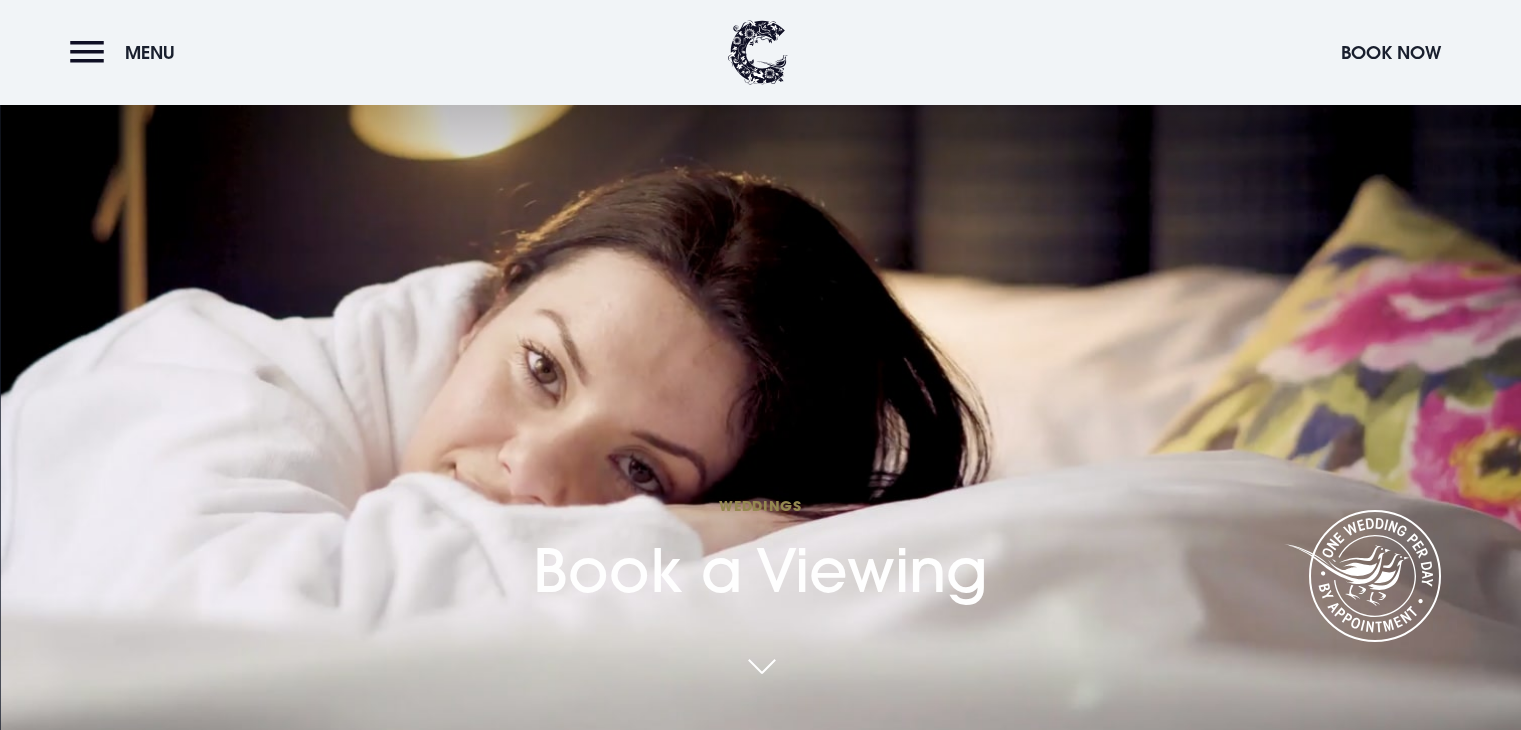 scroll, scrollTop: 1095, scrollLeft: 0, axis: vertical 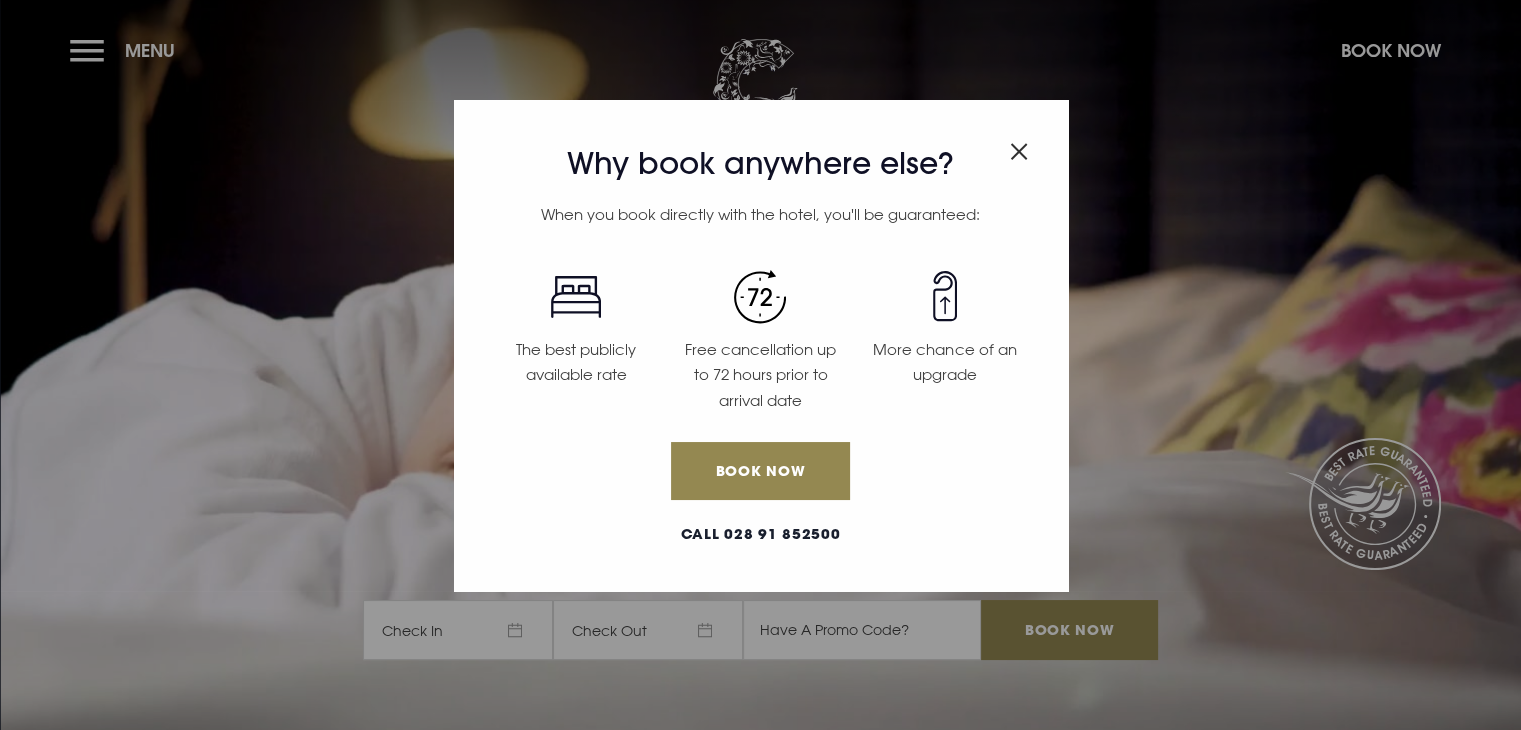 click at bounding box center (1019, 151) 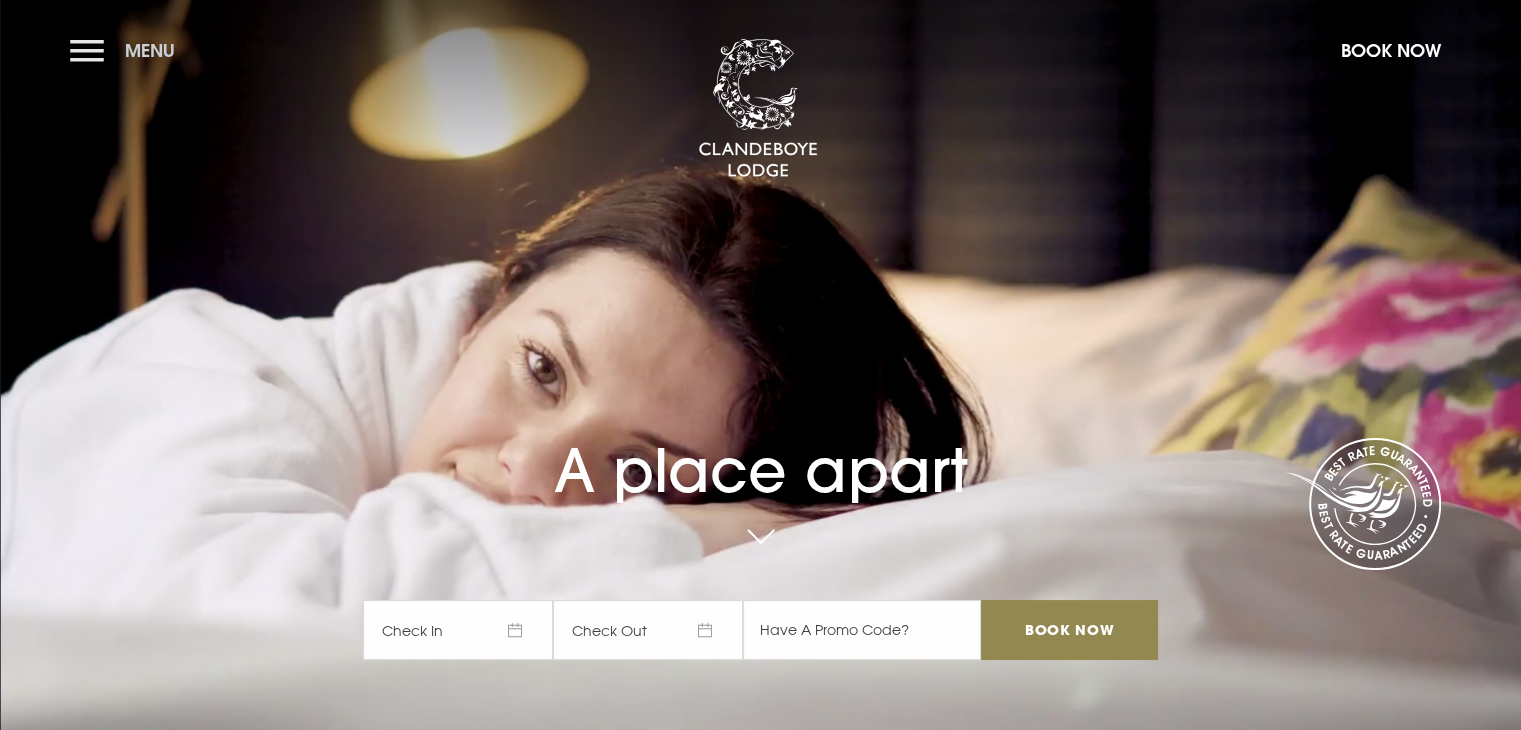 drag, startPoint x: 115, startPoint y: 44, endPoint x: 105, endPoint y: 42, distance: 10.198039 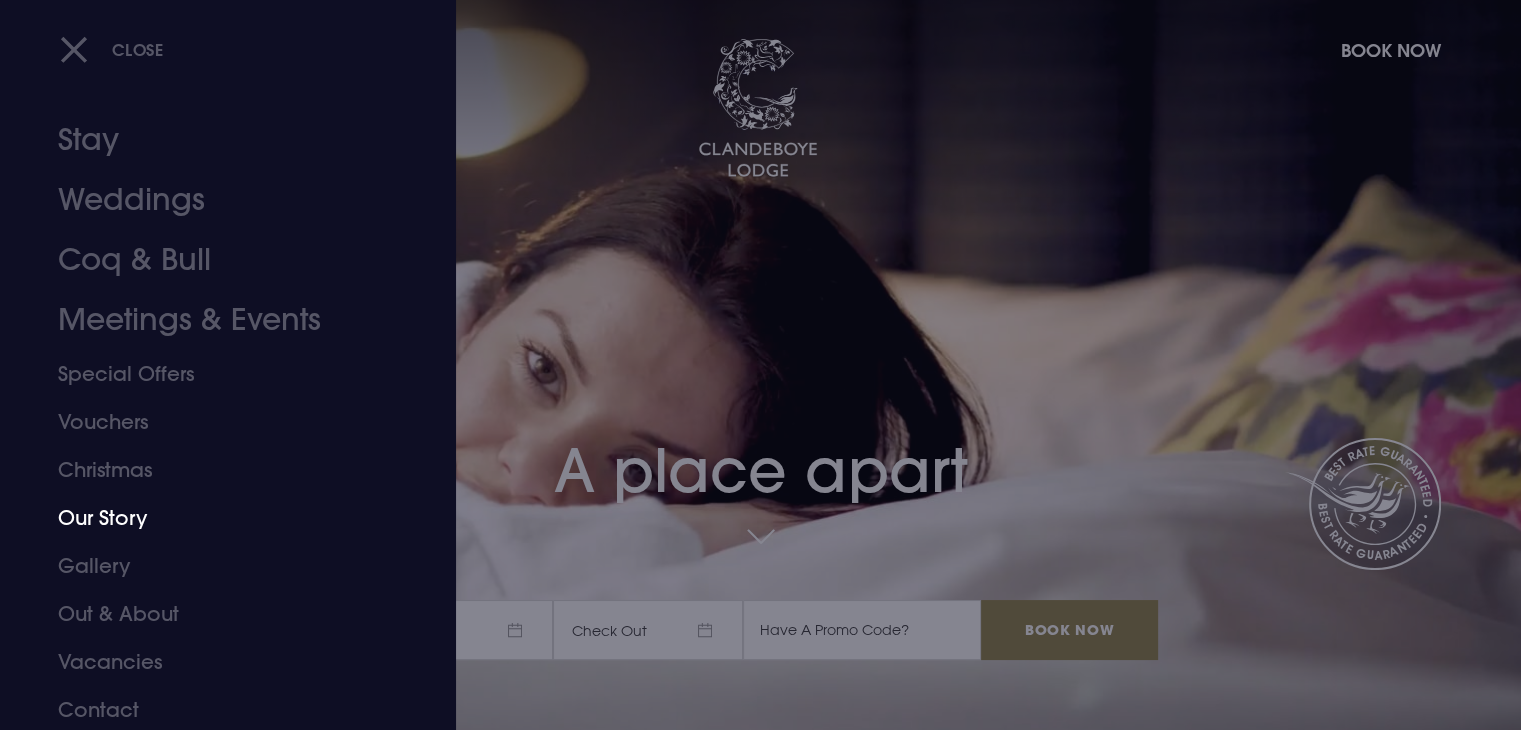scroll, scrollTop: 22, scrollLeft: 0, axis: vertical 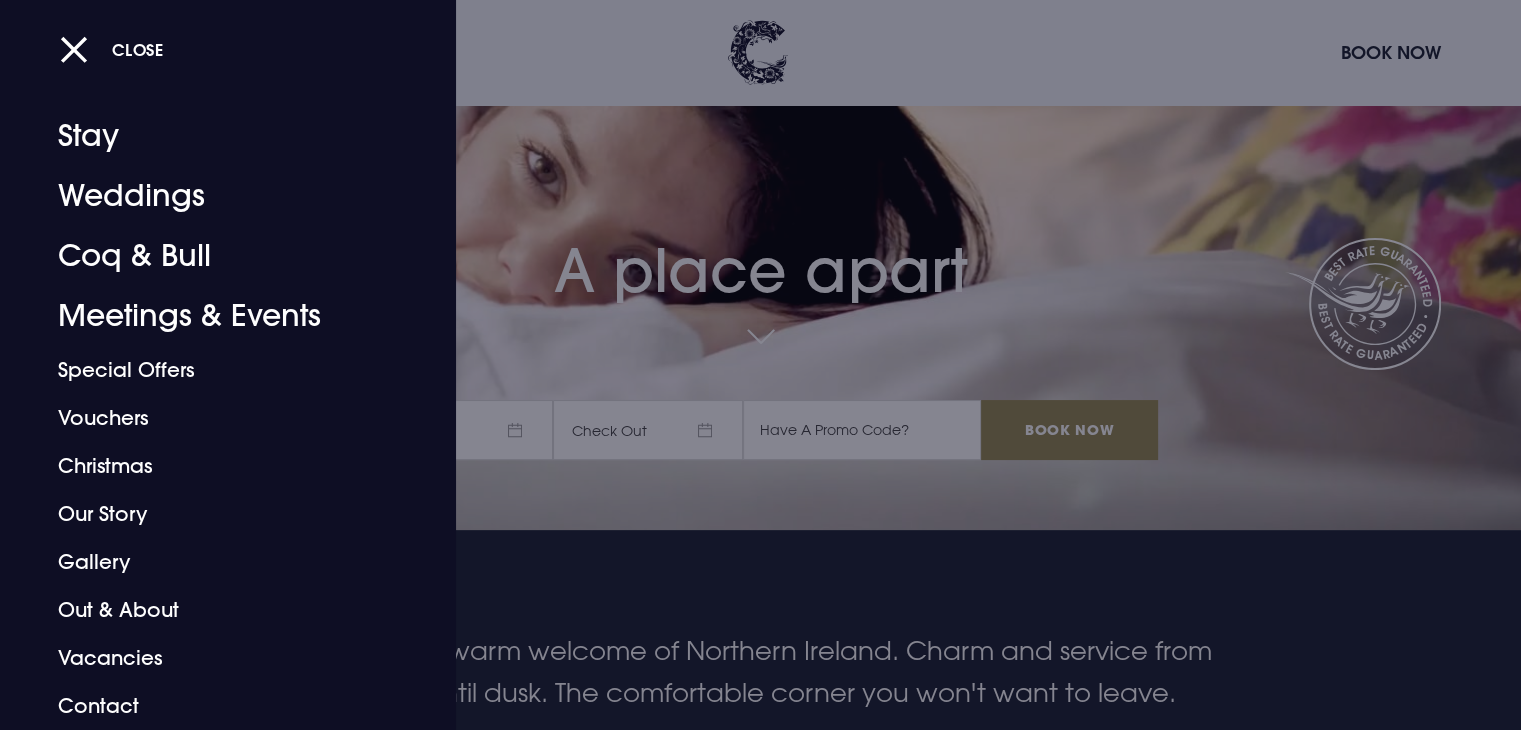 click at bounding box center [760, 365] 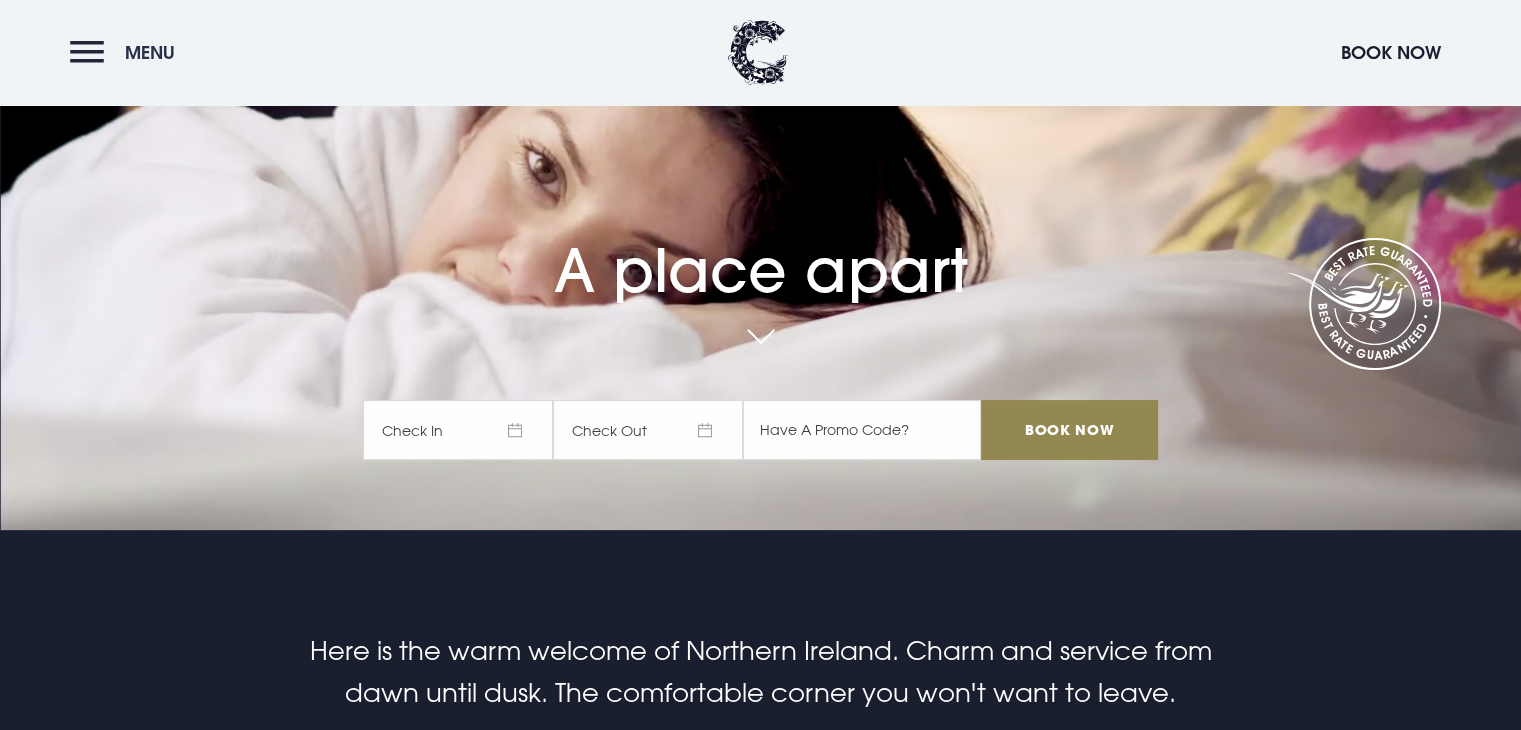 click on "Menu" at bounding box center (127, 52) 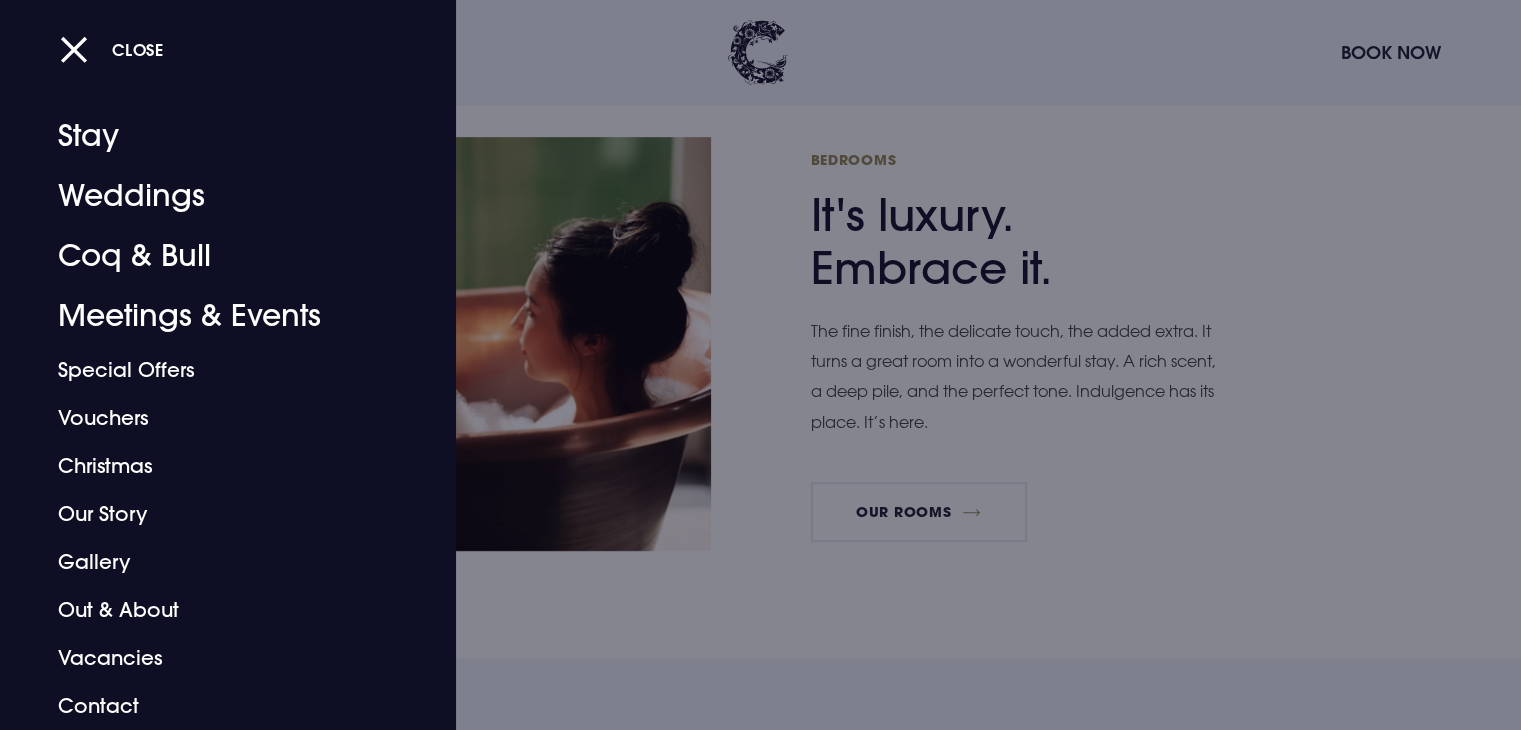 scroll, scrollTop: 1100, scrollLeft: 0, axis: vertical 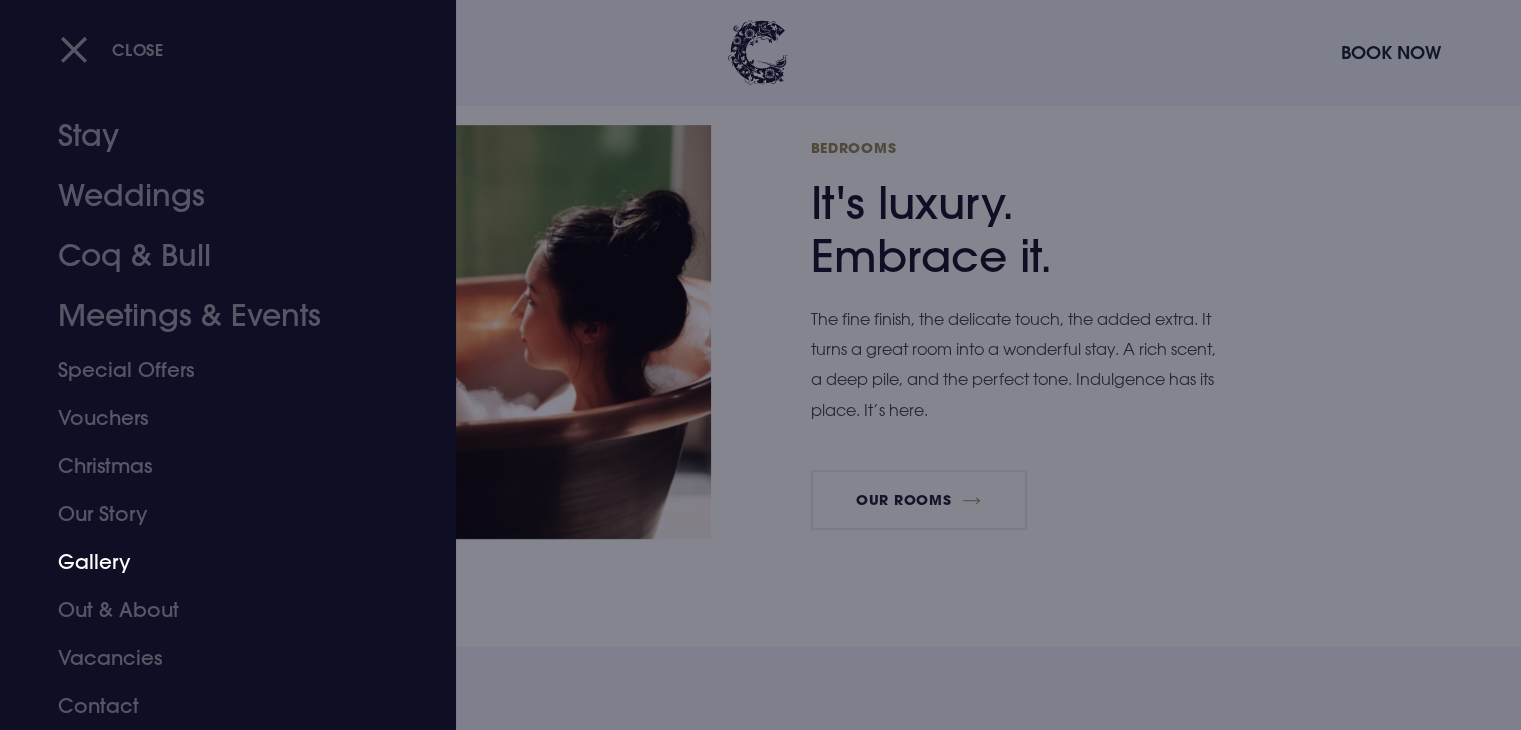 click on "Gallery" at bounding box center (216, 562) 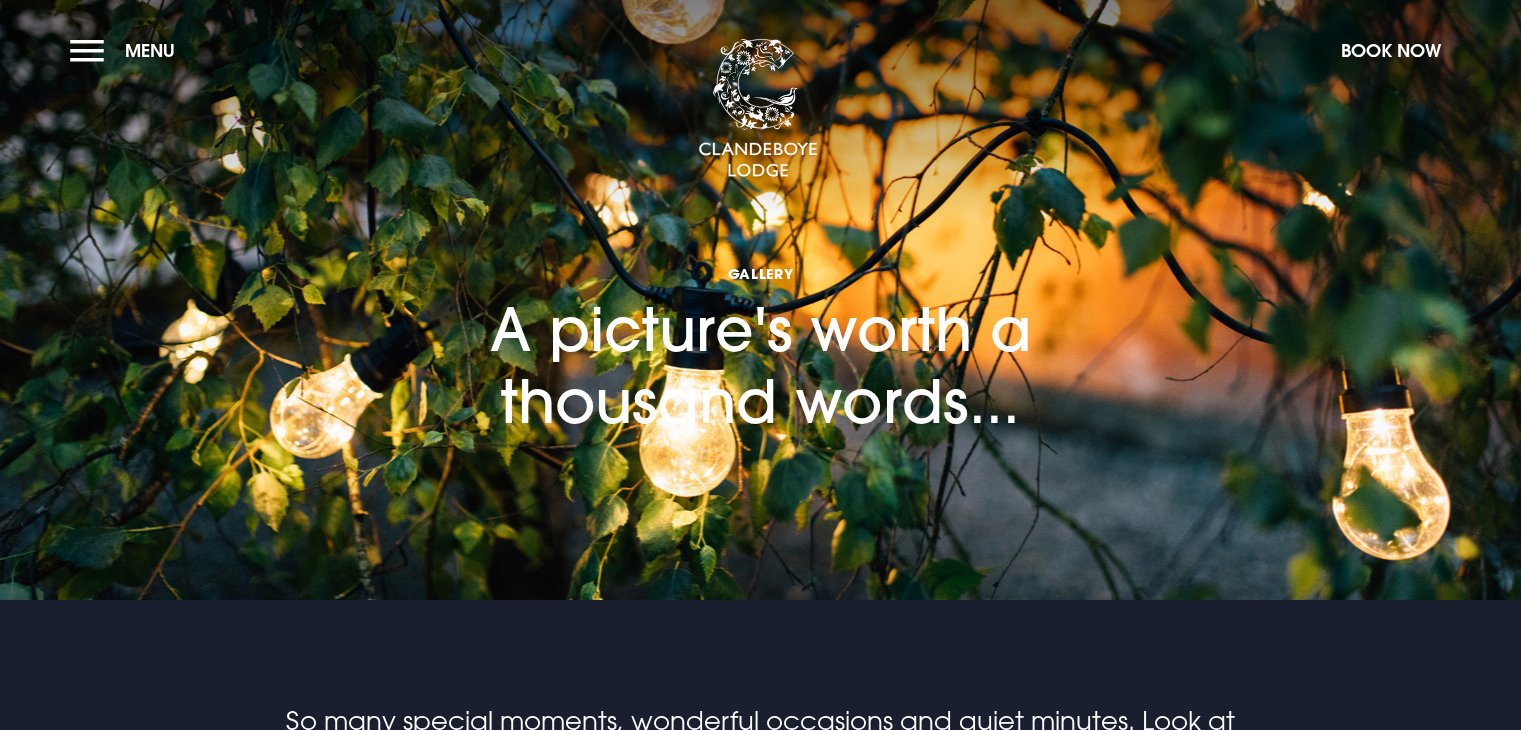 scroll, scrollTop: 0, scrollLeft: 0, axis: both 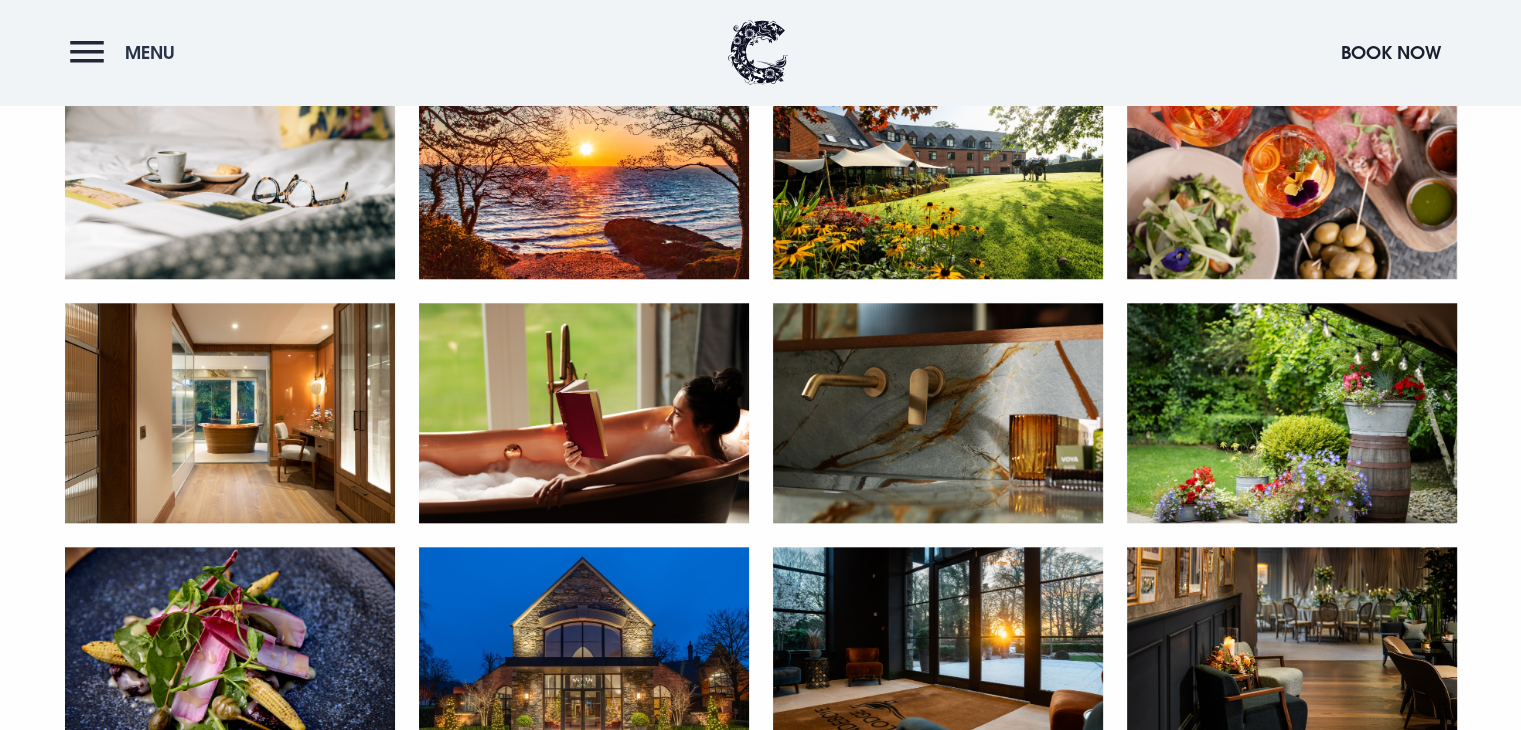 click on "Menu" at bounding box center (127, 52) 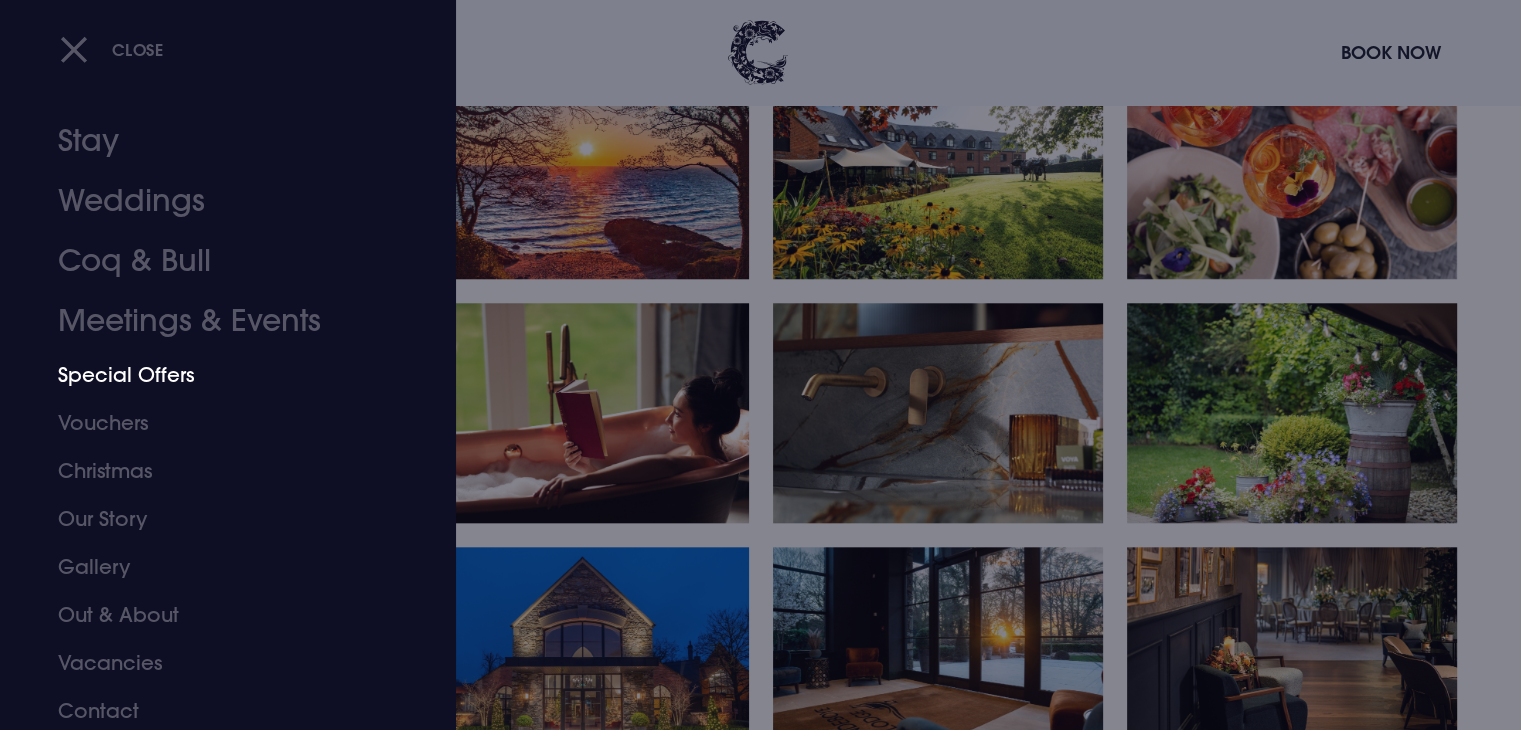 scroll, scrollTop: 22, scrollLeft: 0, axis: vertical 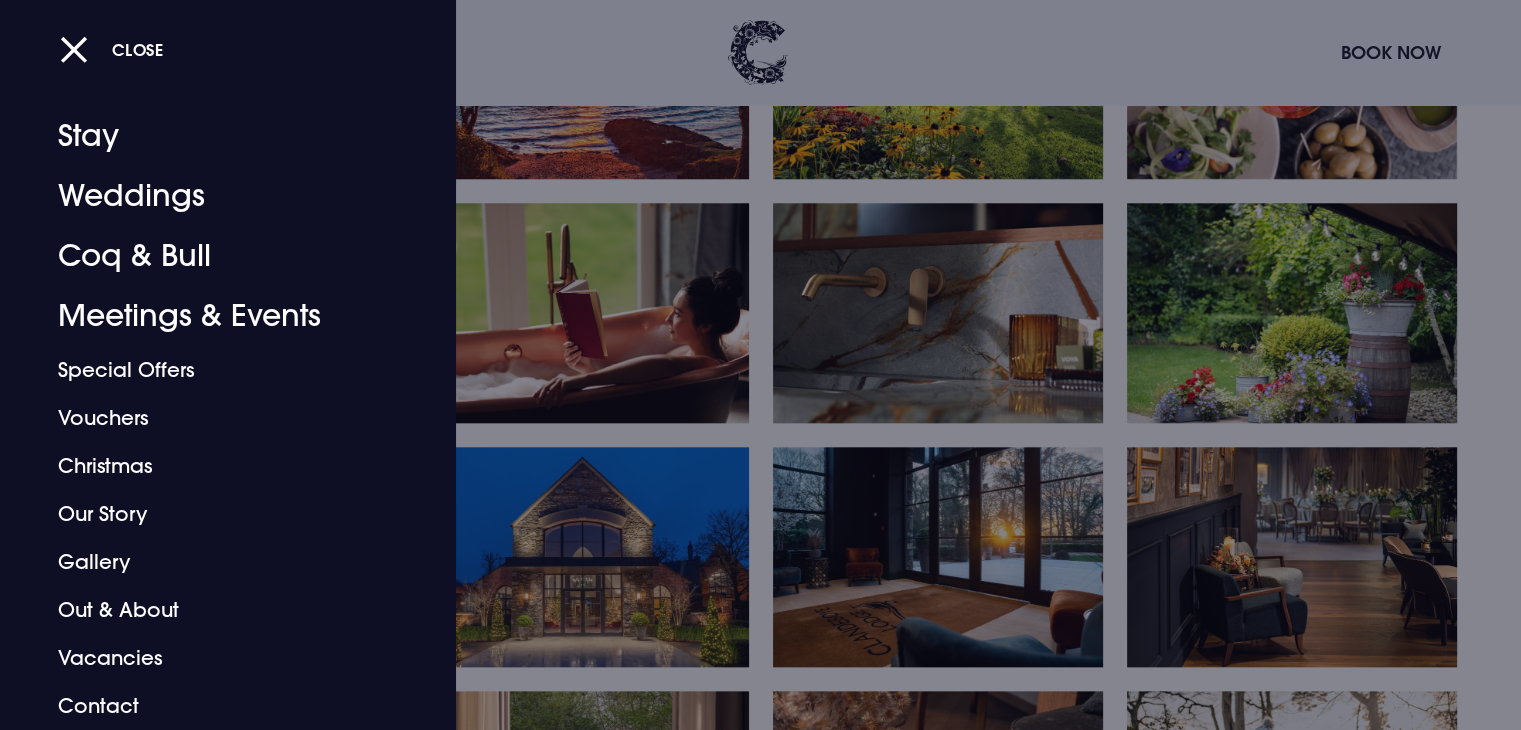 click on "Close" at bounding box center (782, 49) 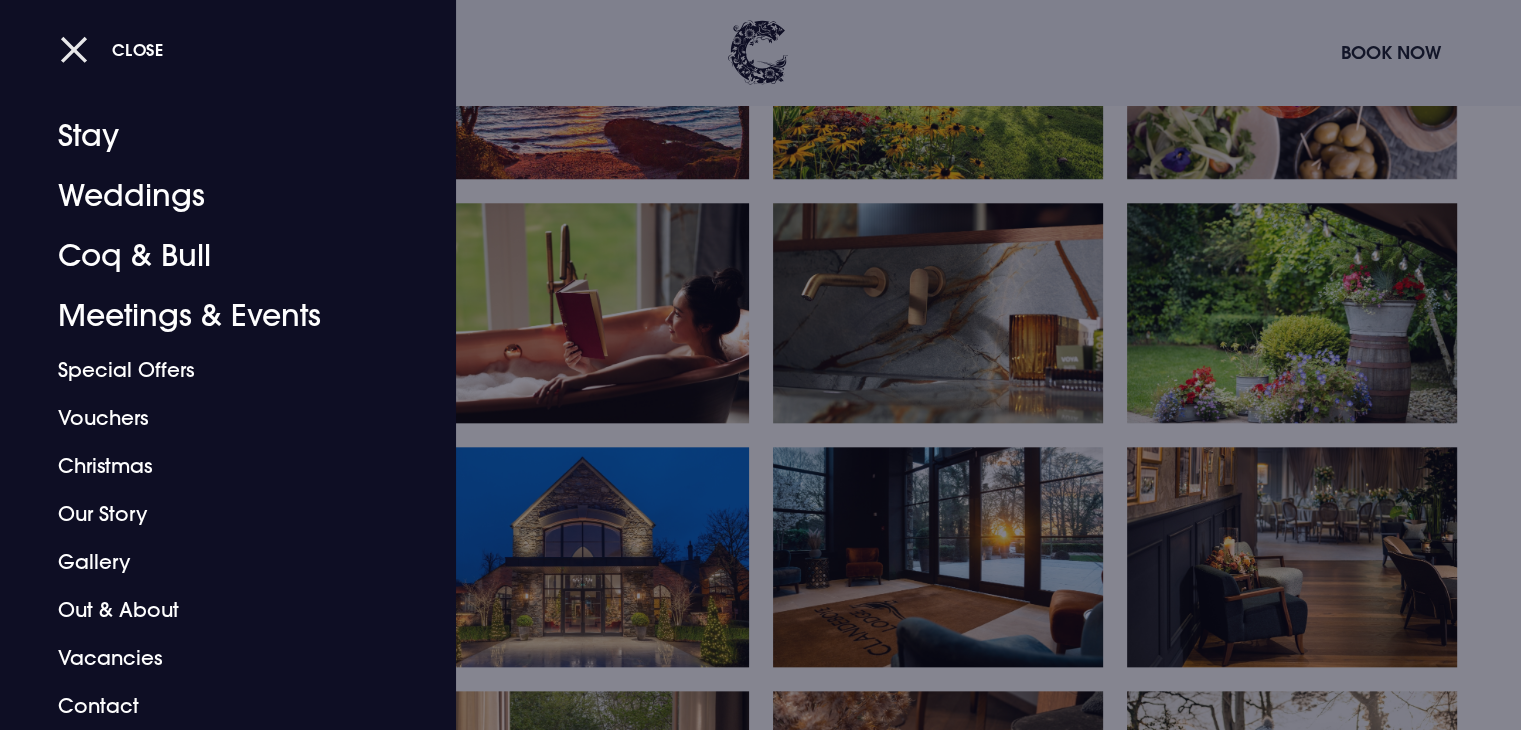 click on "Close" at bounding box center [112, 49] 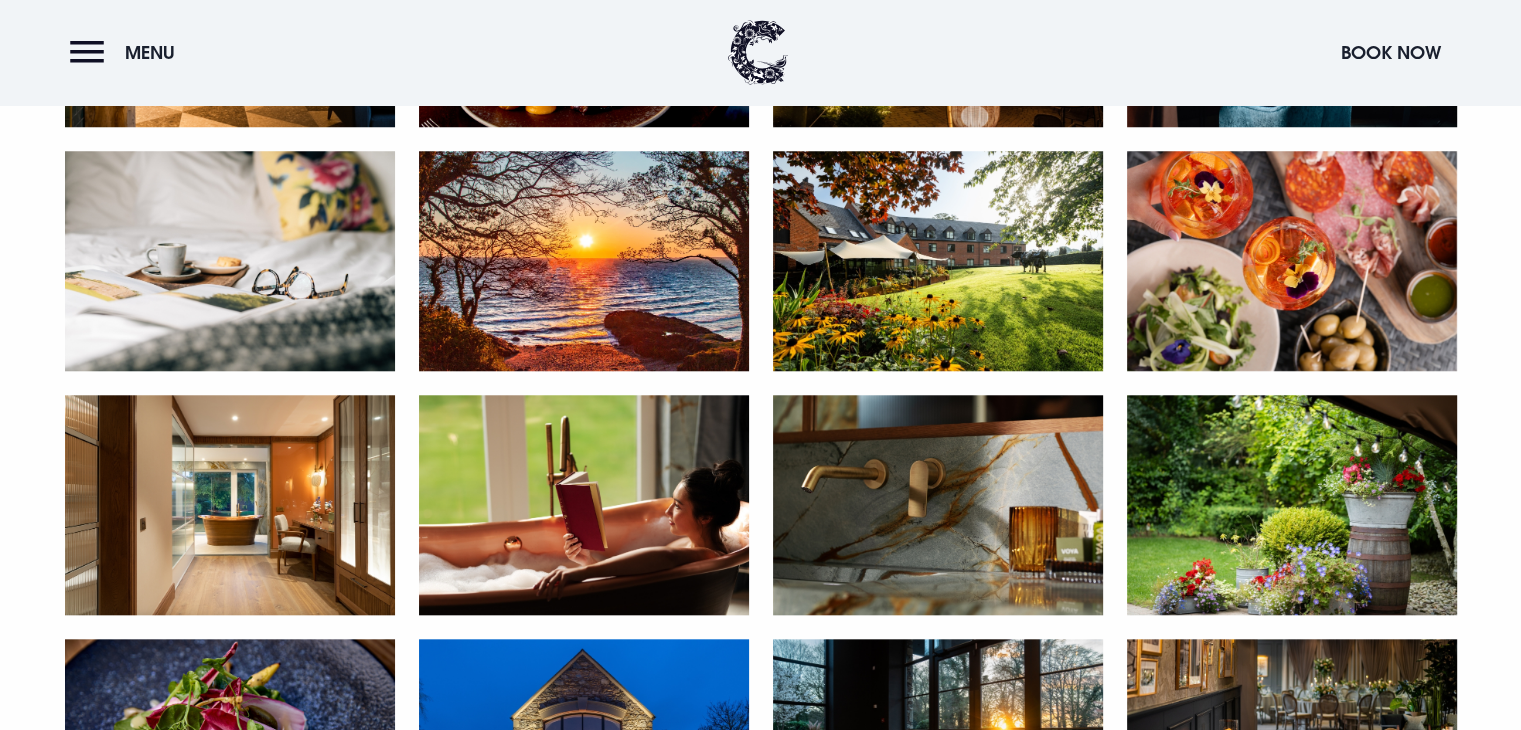scroll, scrollTop: 1800, scrollLeft: 0, axis: vertical 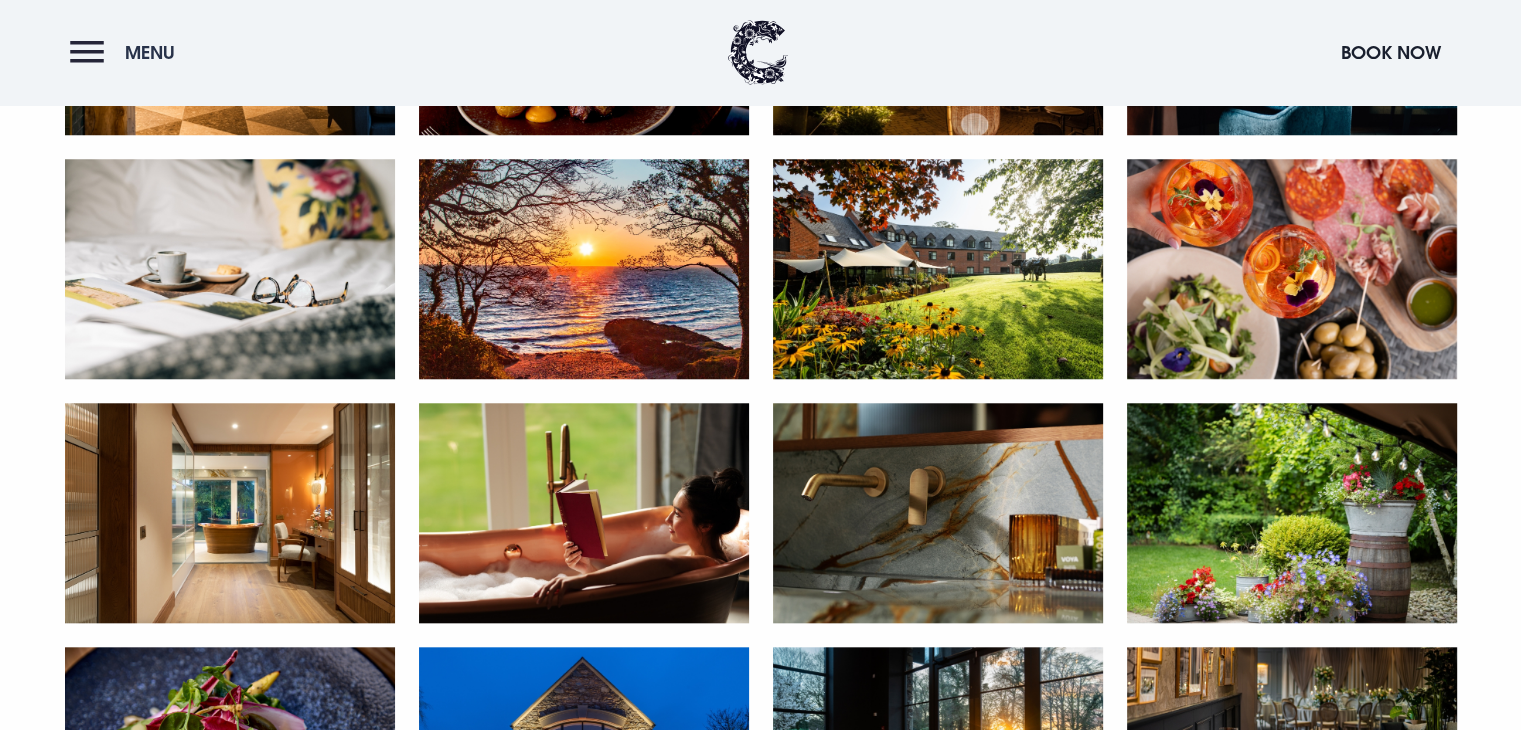 click on "Menu" at bounding box center [127, 52] 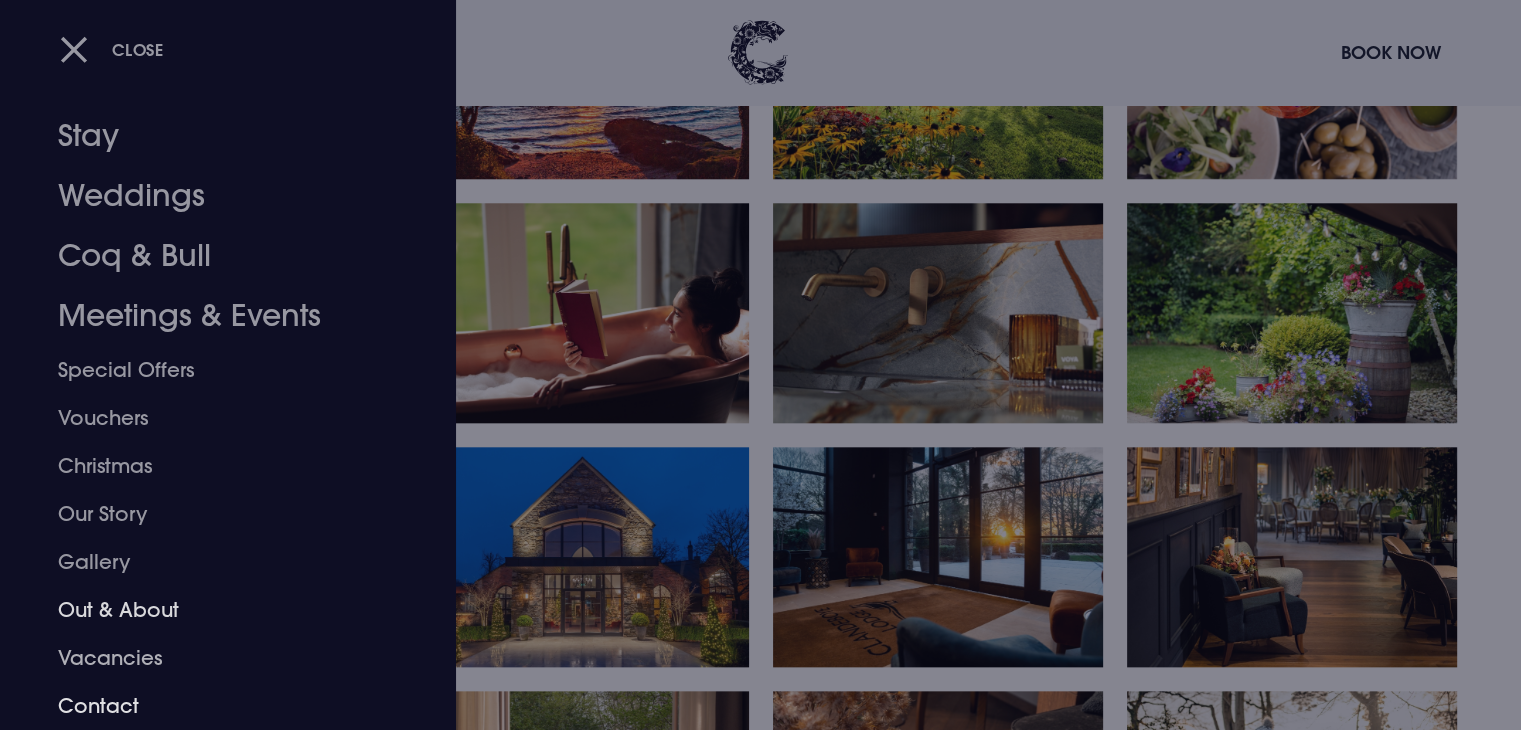 scroll, scrollTop: 2100, scrollLeft: 0, axis: vertical 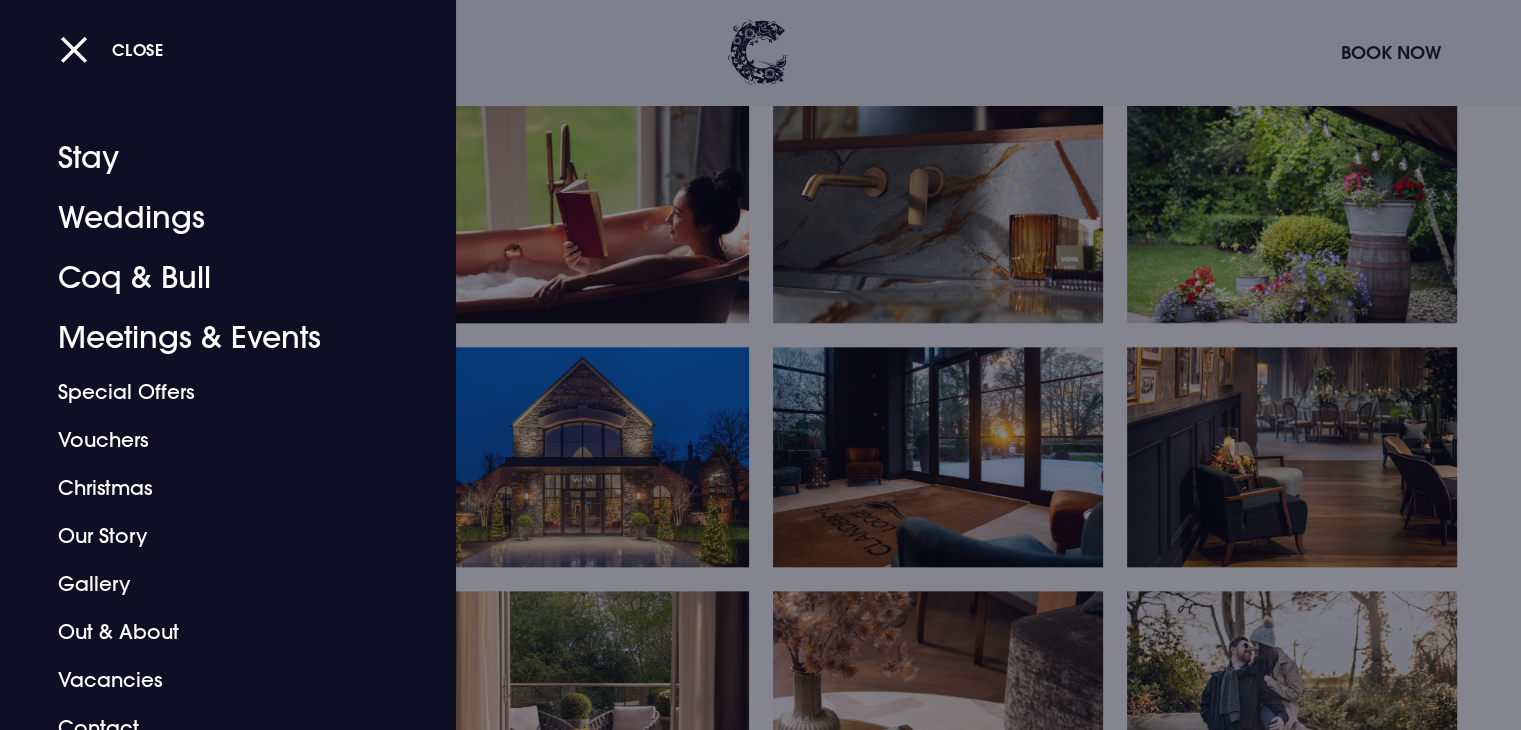 click on "Close" at bounding box center [782, 49] 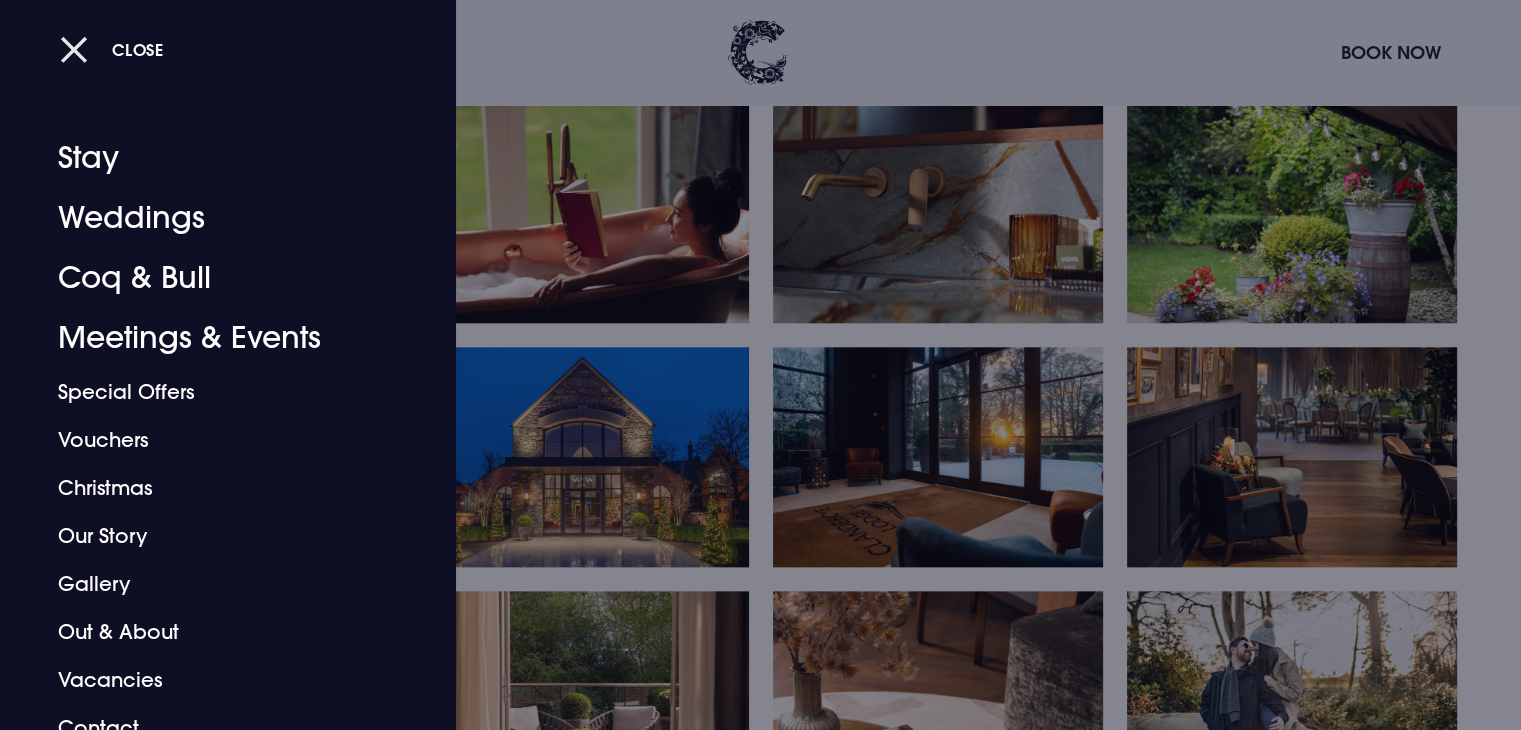 click on "Close" at bounding box center (112, 49) 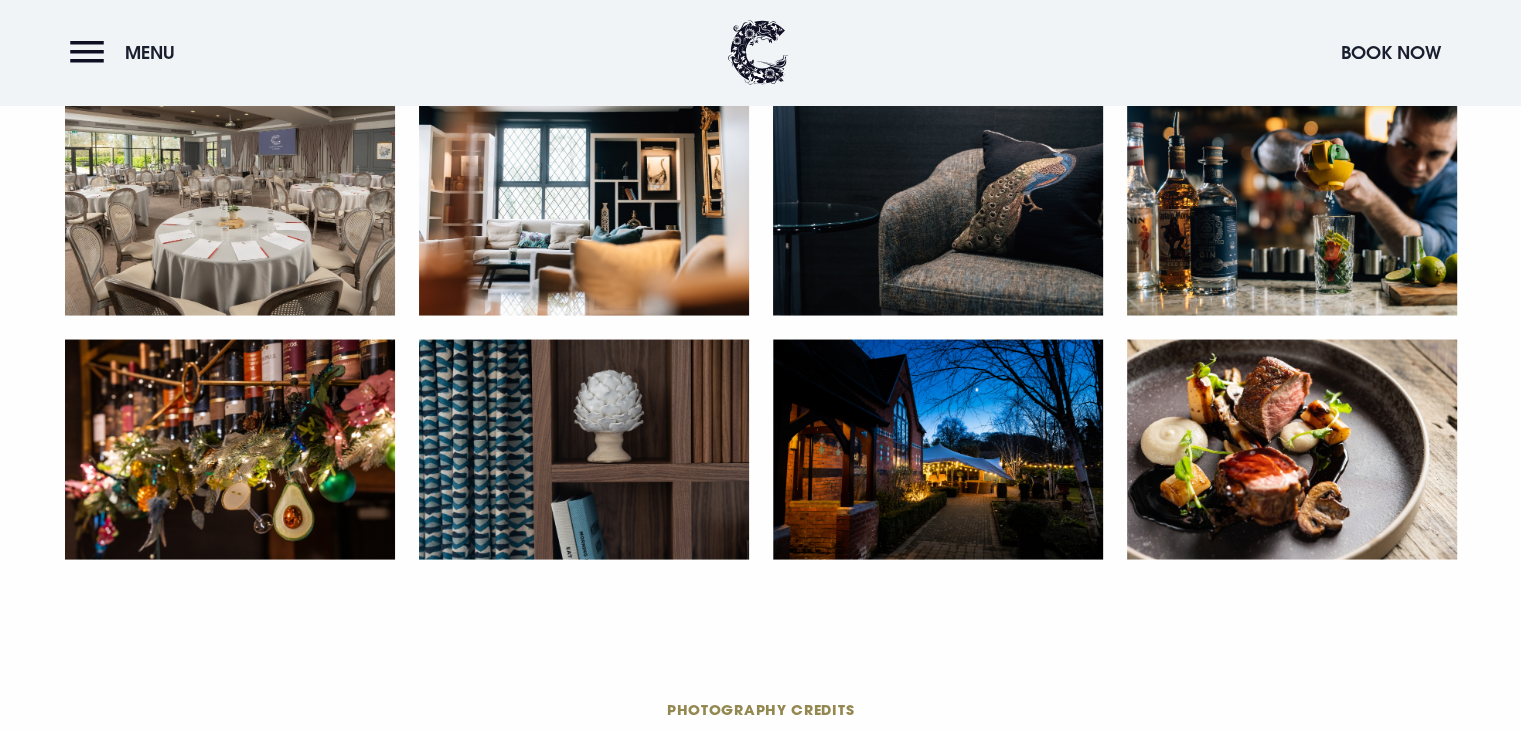 scroll, scrollTop: 3900, scrollLeft: 0, axis: vertical 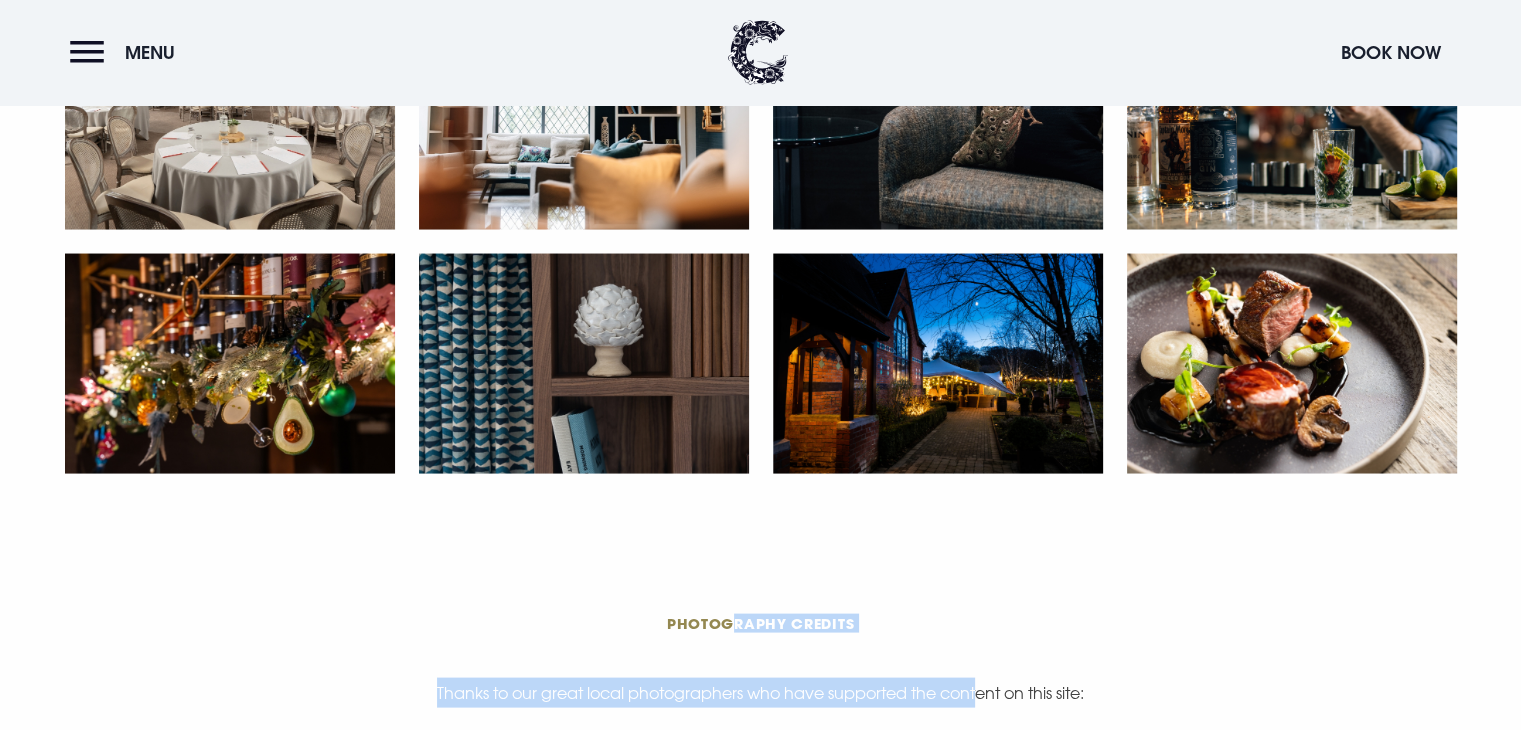 drag, startPoint x: 730, startPoint y: 552, endPoint x: 981, endPoint y: 655, distance: 271.3116 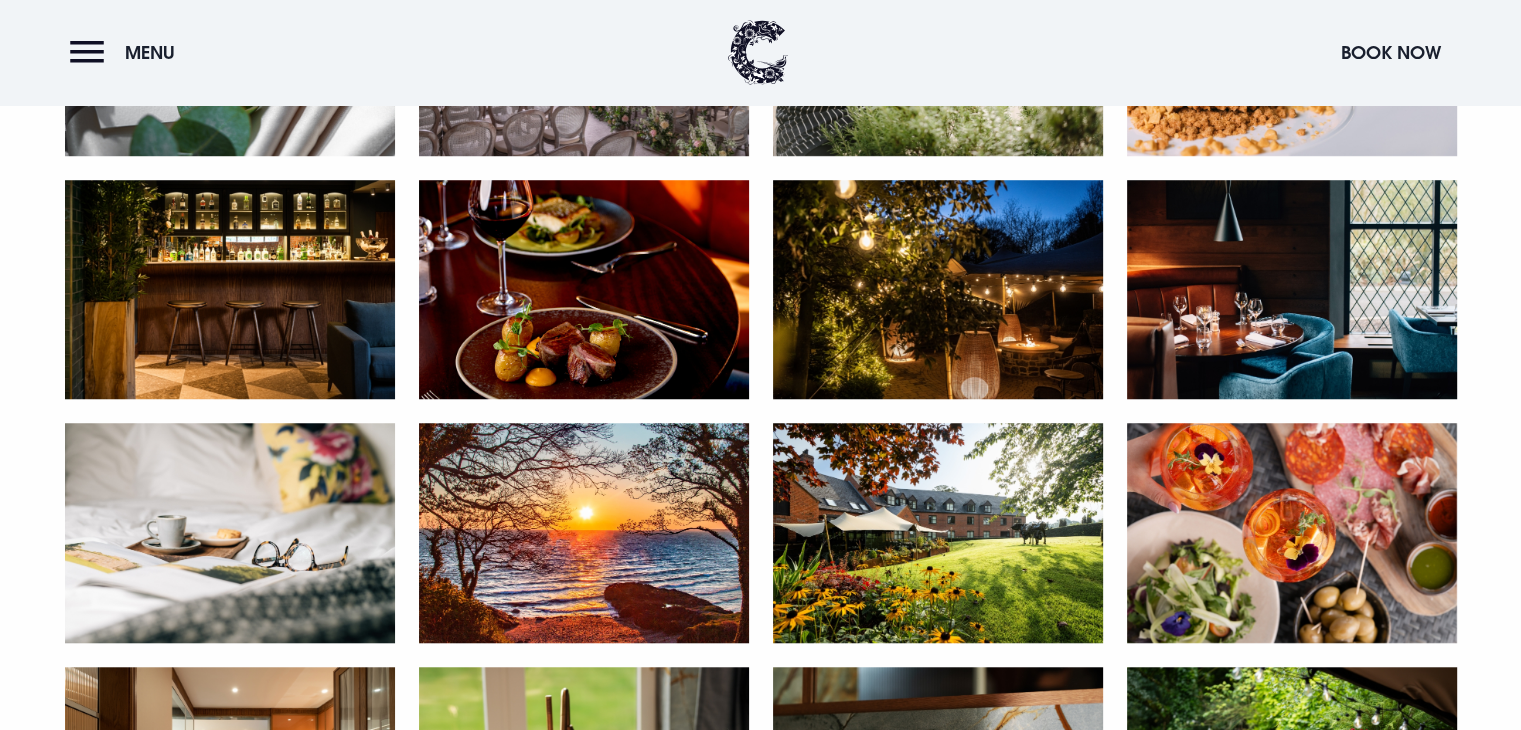 scroll, scrollTop: 1300, scrollLeft: 0, axis: vertical 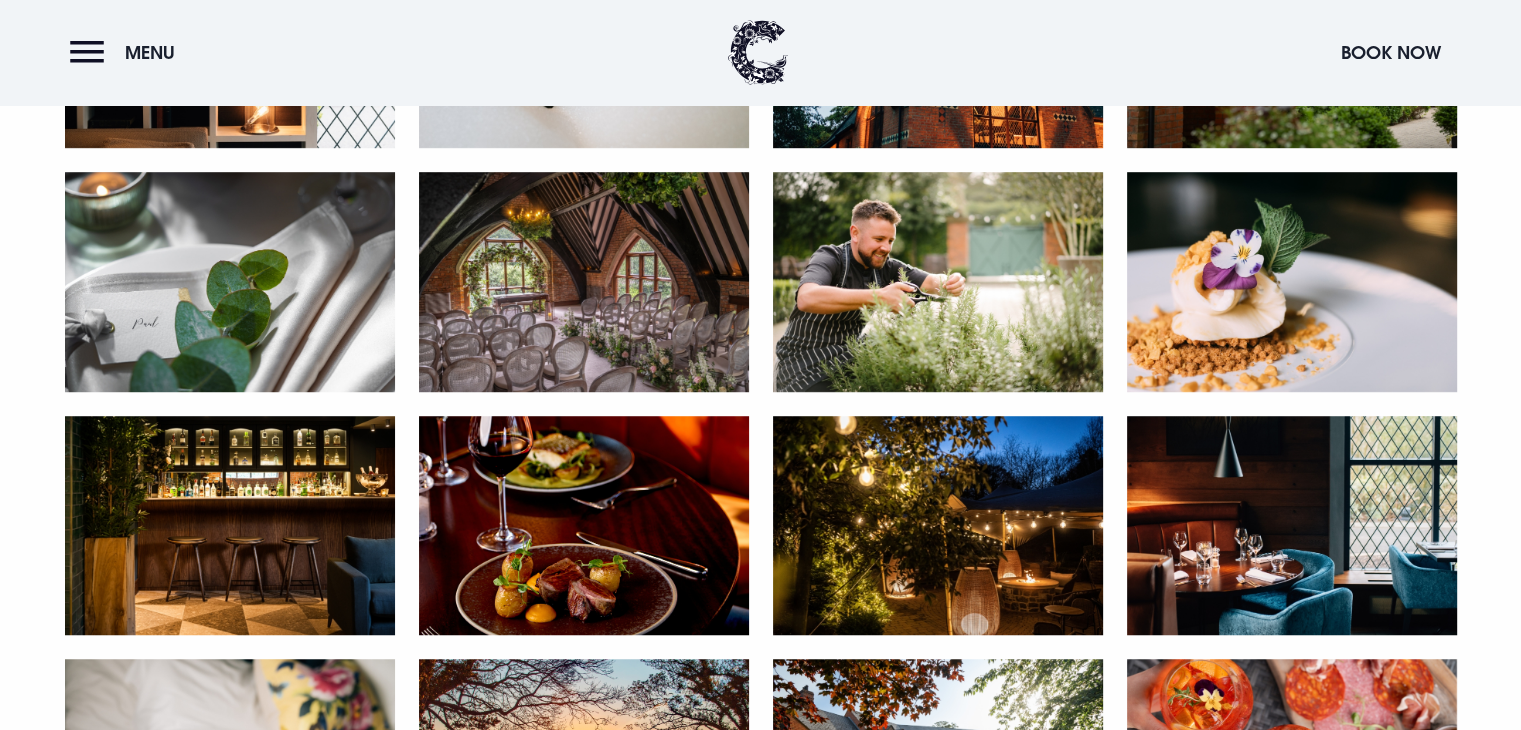 click at bounding box center [584, 282] 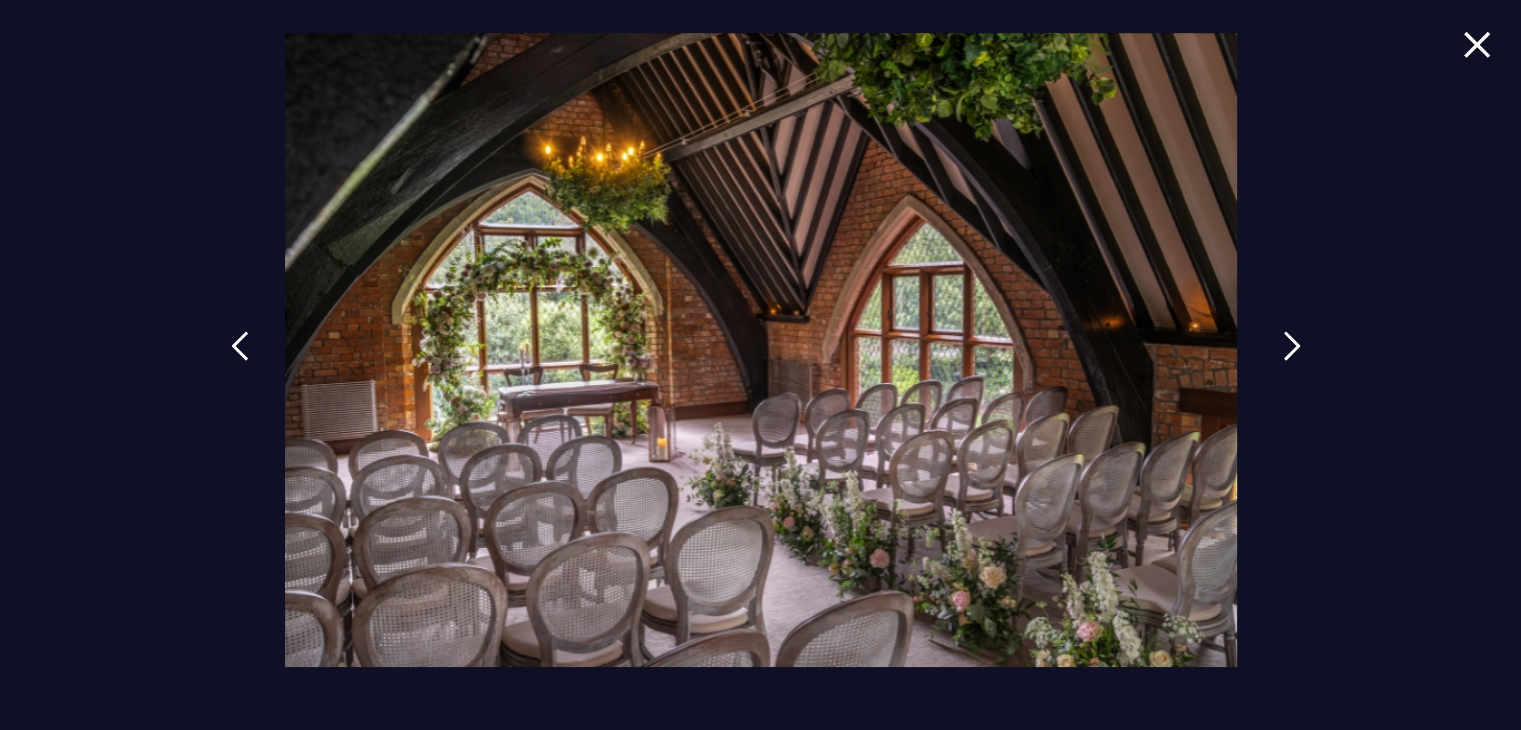 click at bounding box center (1292, 346) 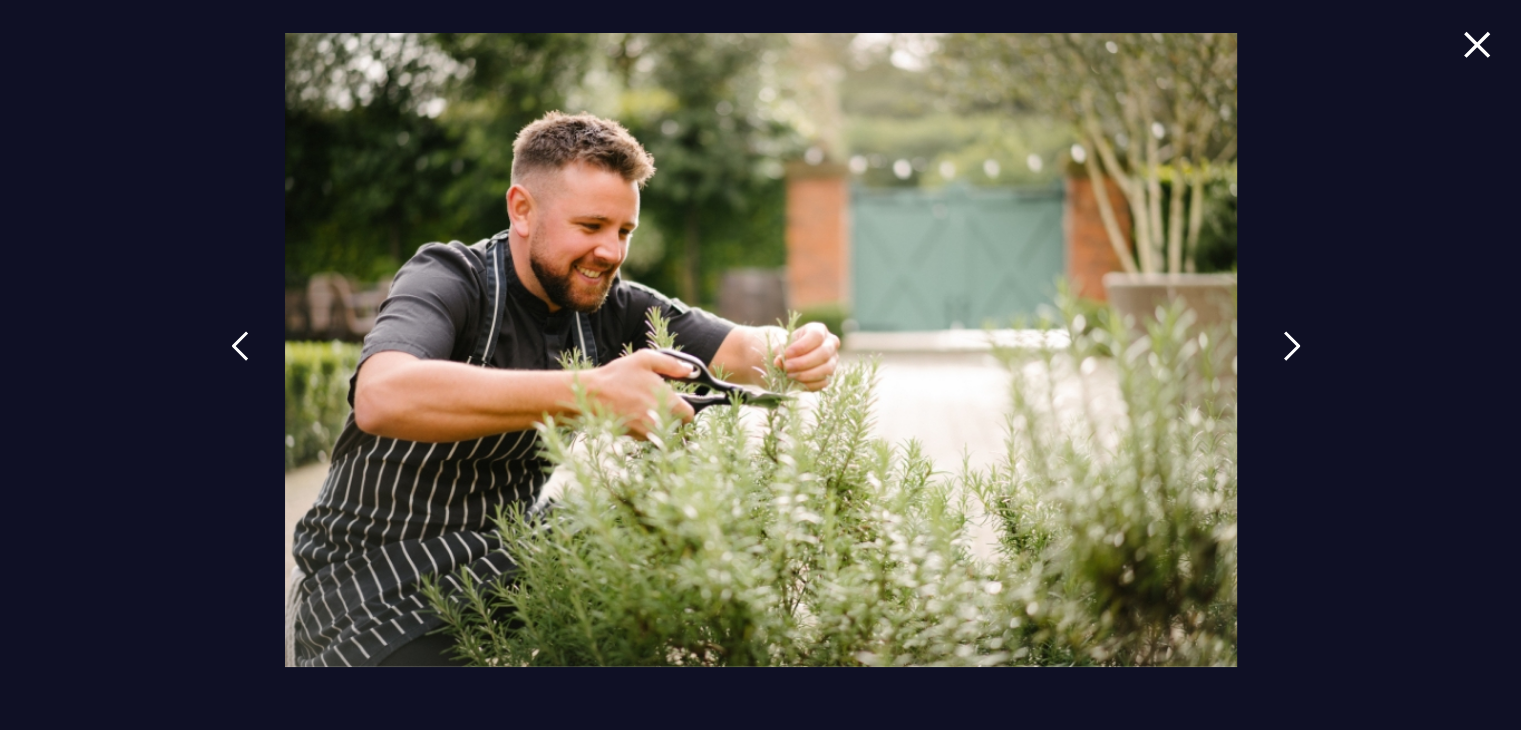 click at bounding box center [1292, 346] 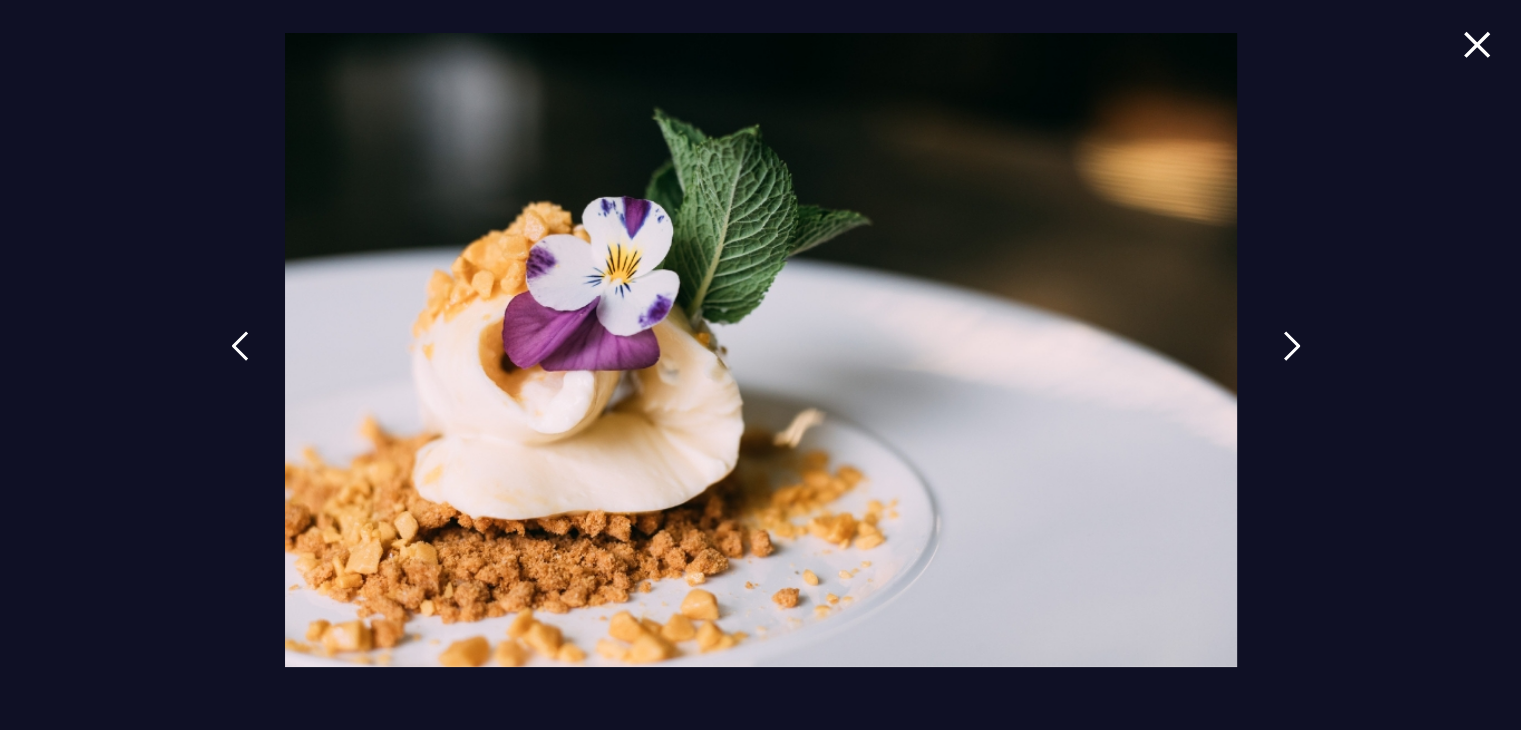 click at bounding box center (1292, 346) 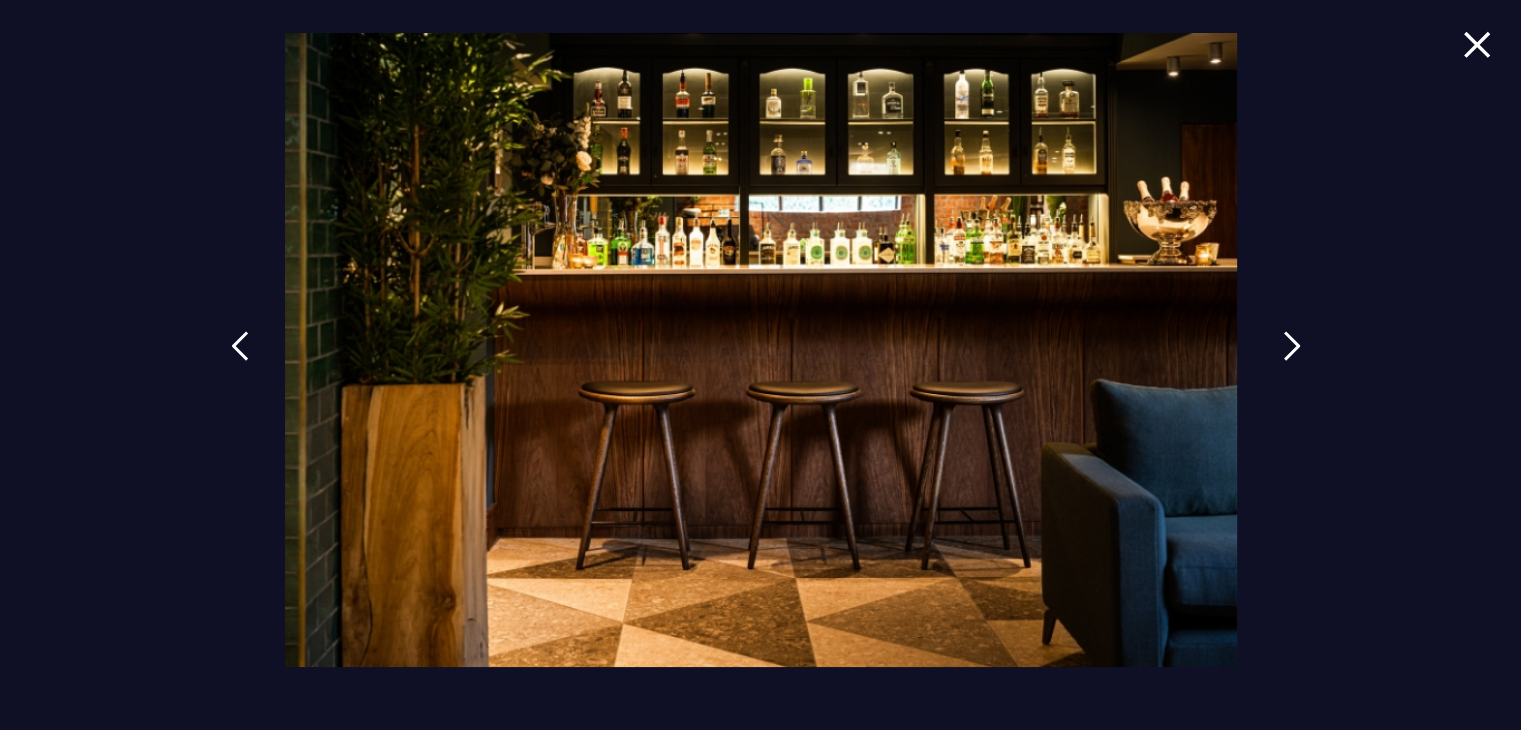click at bounding box center (1292, 346) 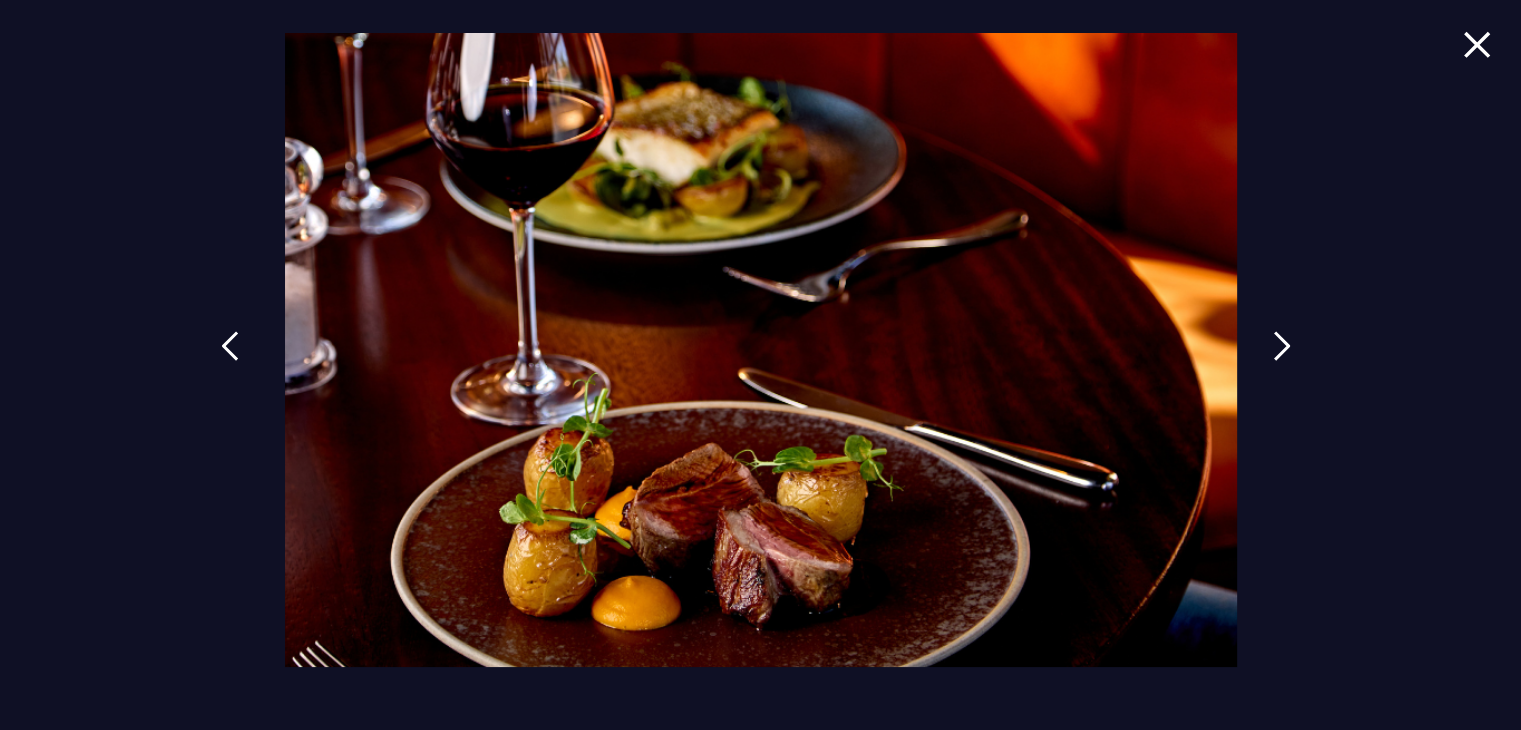 click at bounding box center [230, 361] 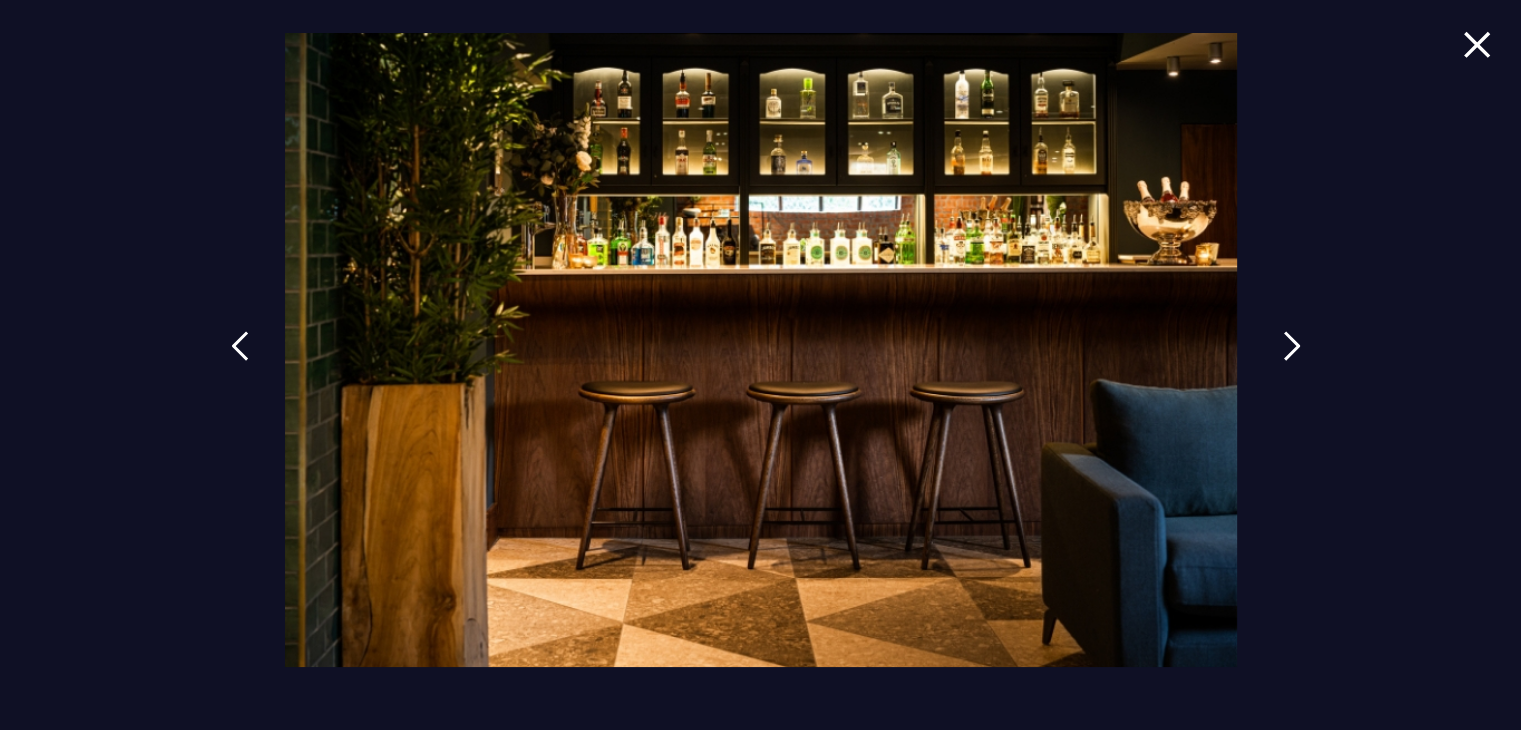 click at bounding box center (1292, 346) 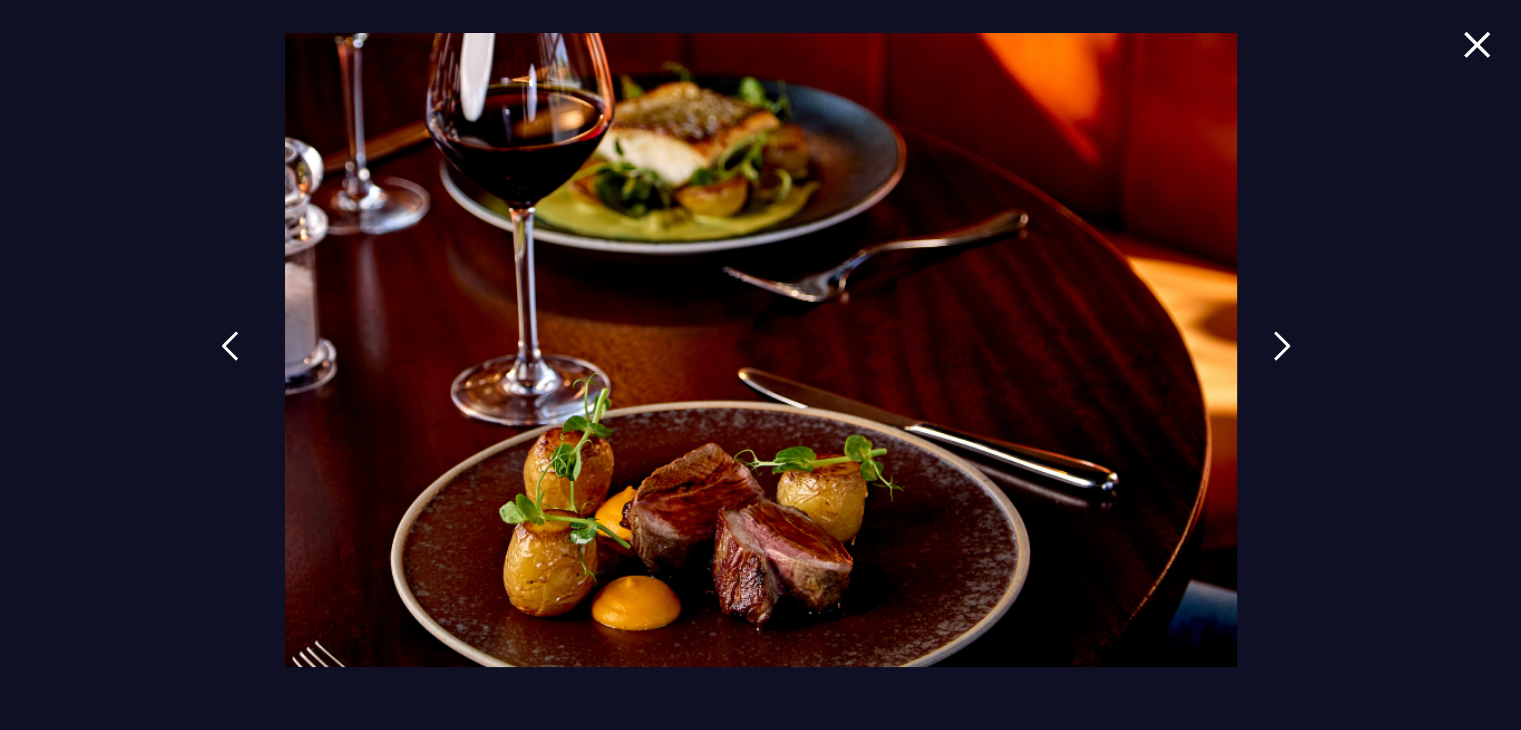 click at bounding box center [230, 346] 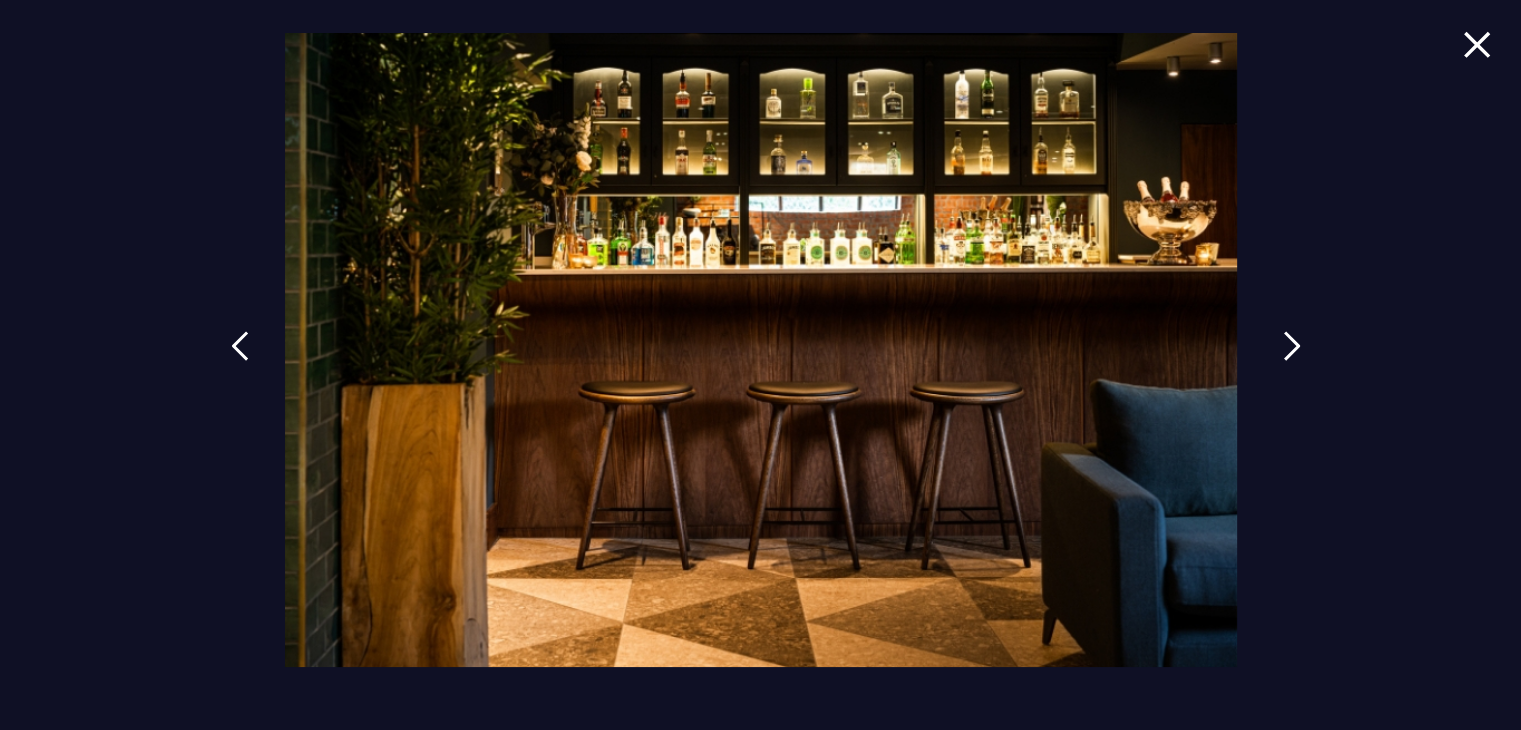 click at bounding box center [1292, 346] 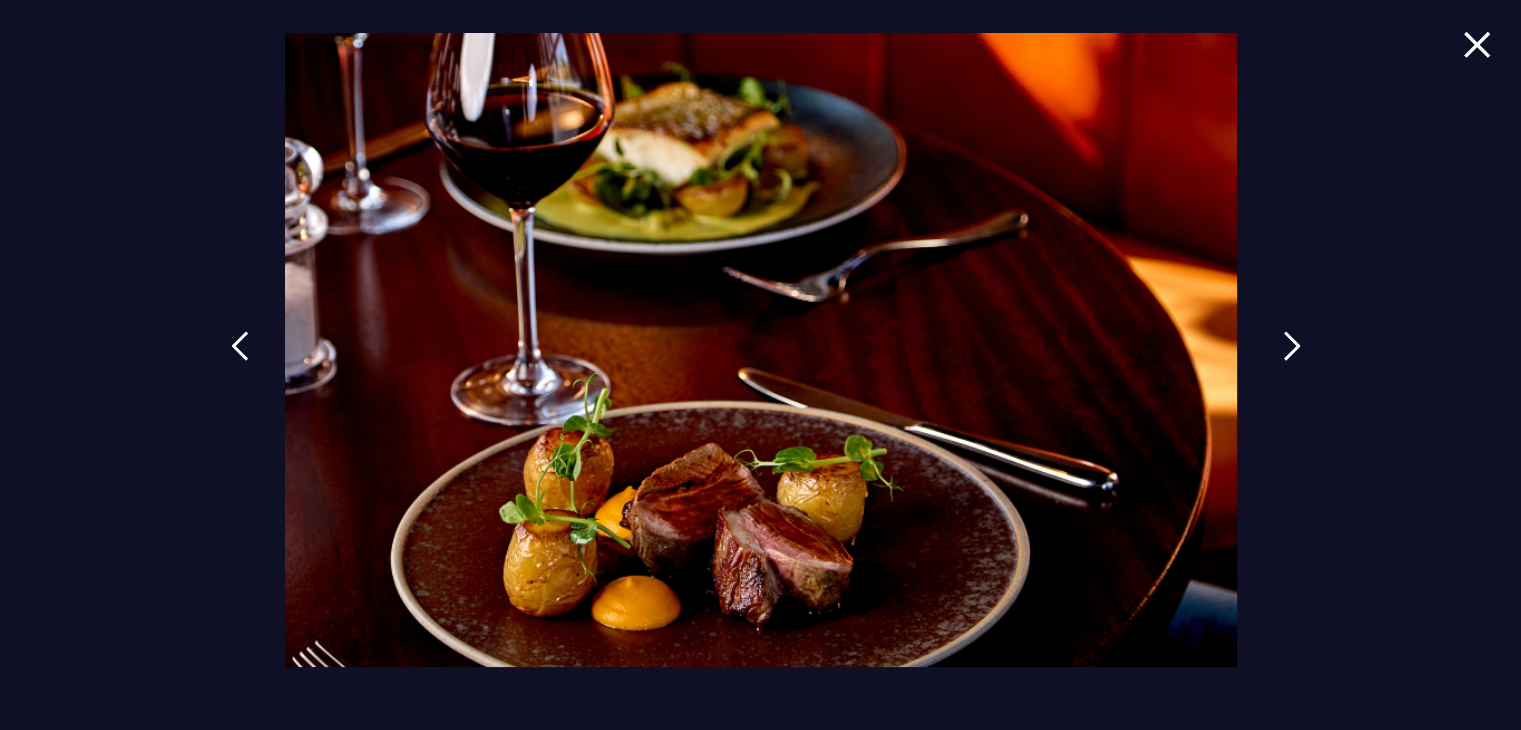 click at bounding box center [1292, 361] 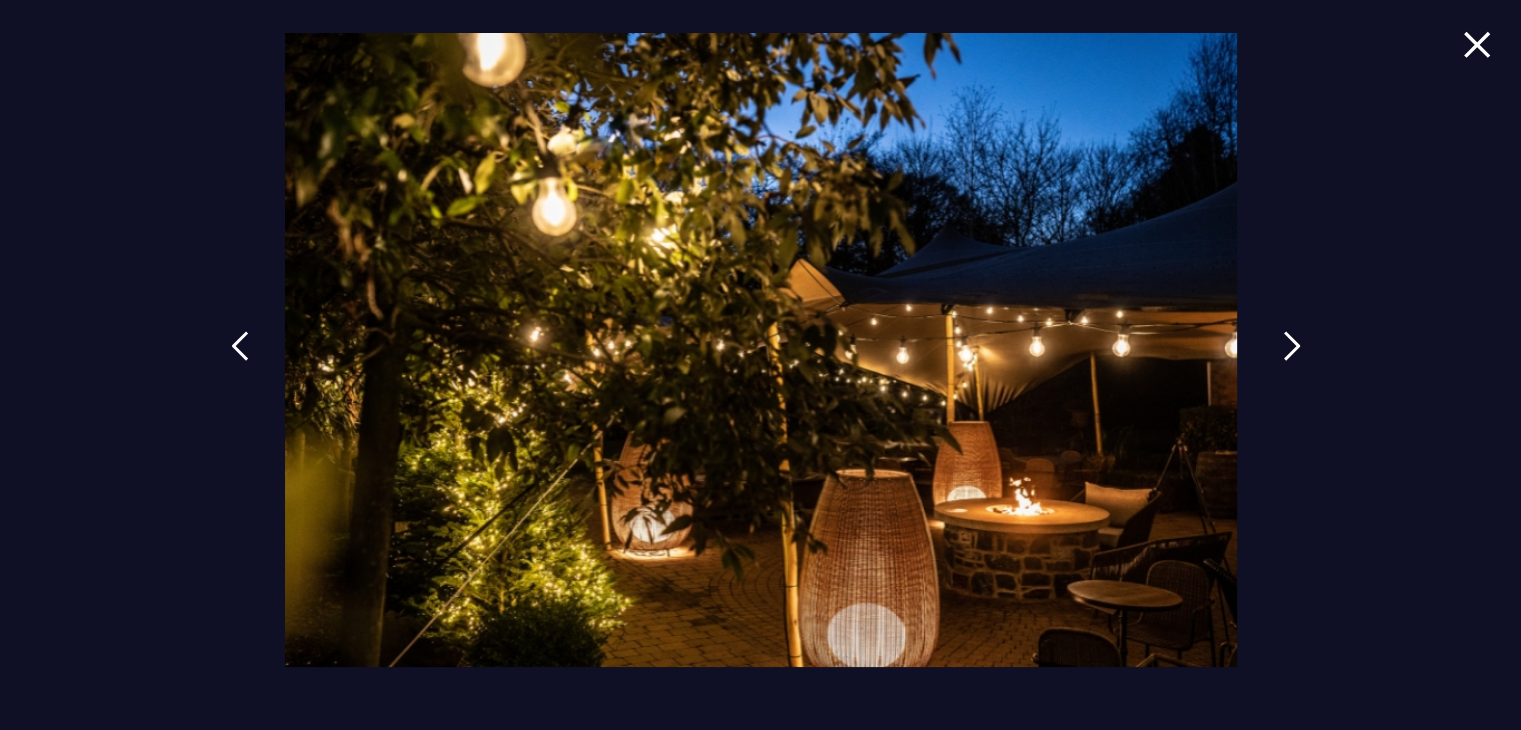 click at bounding box center [1292, 361] 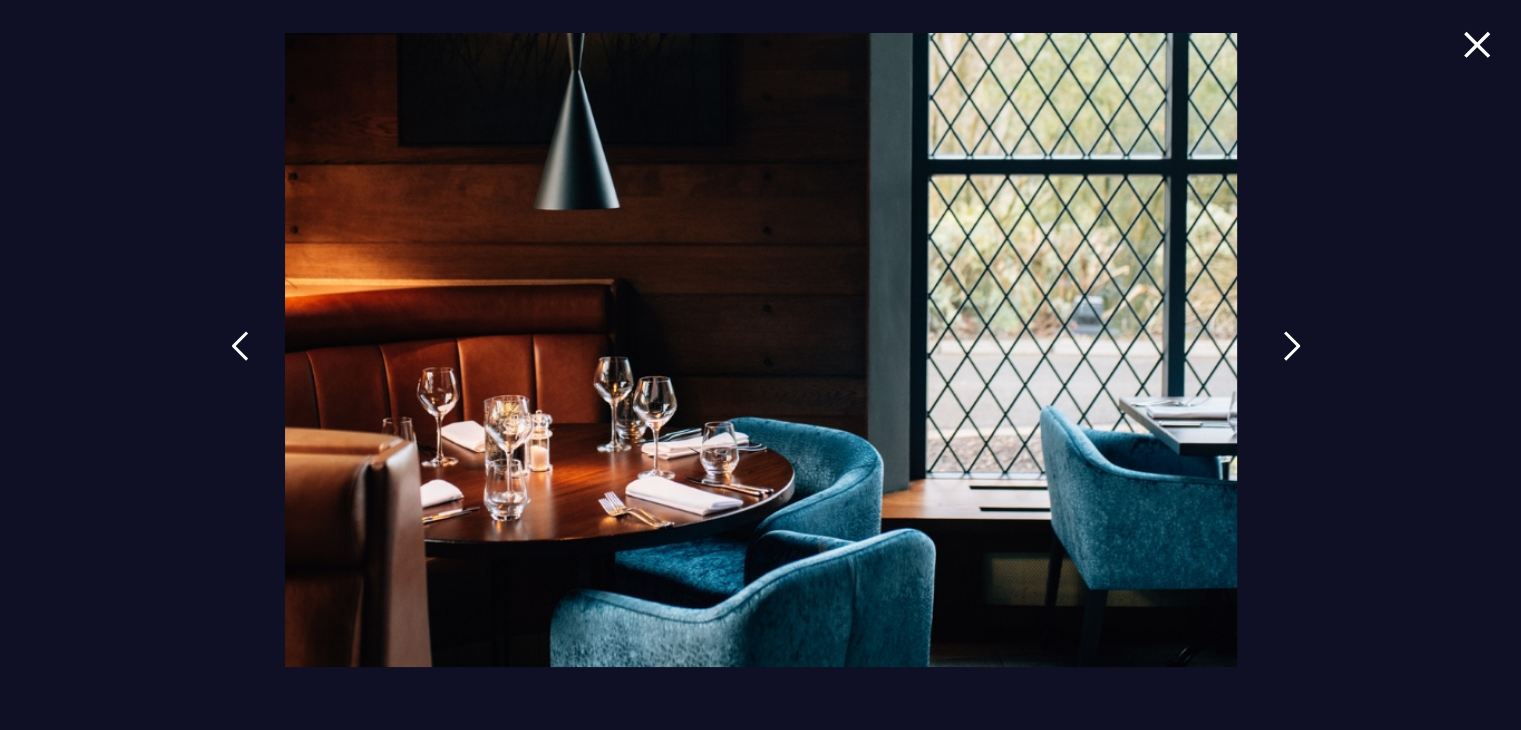 click at bounding box center (1292, 361) 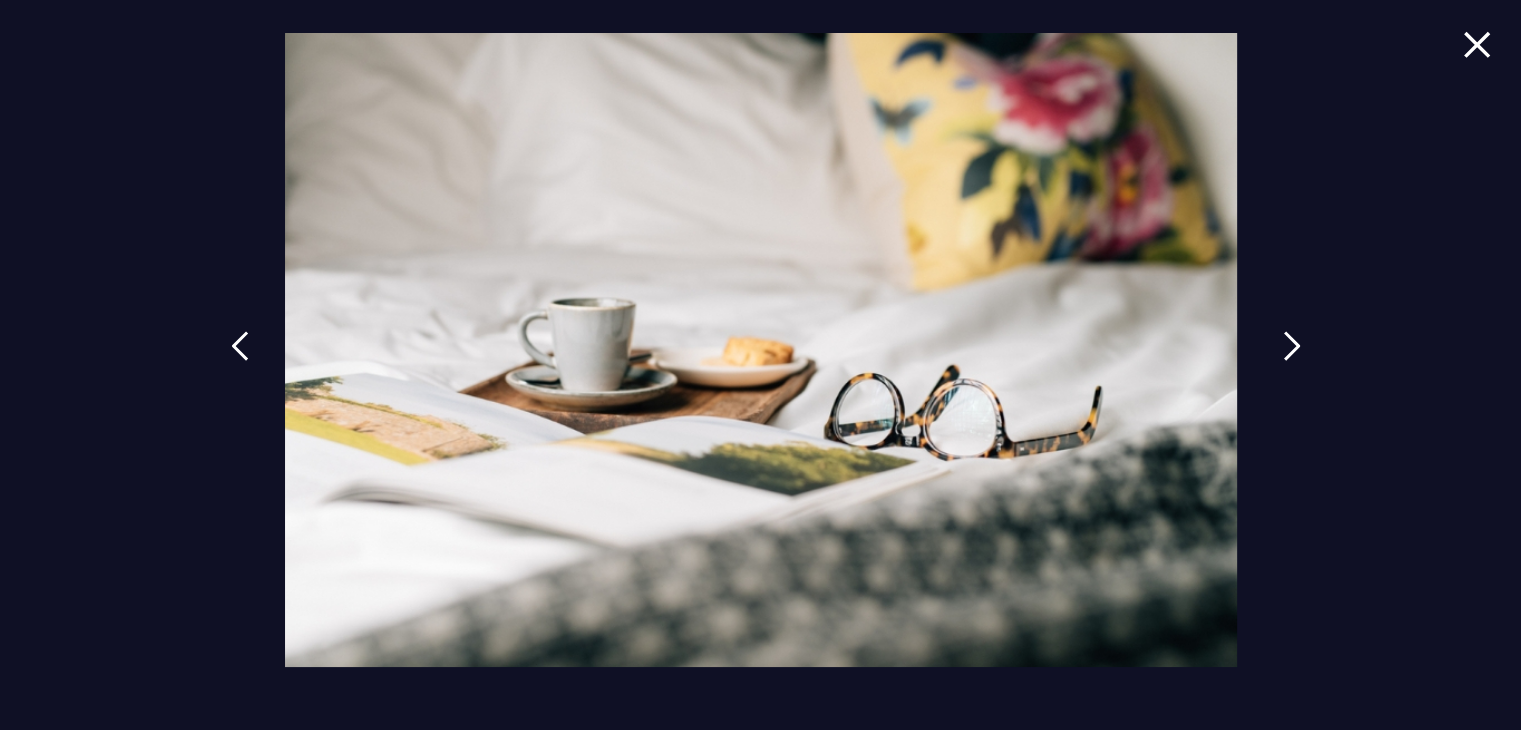 click at bounding box center [1292, 346] 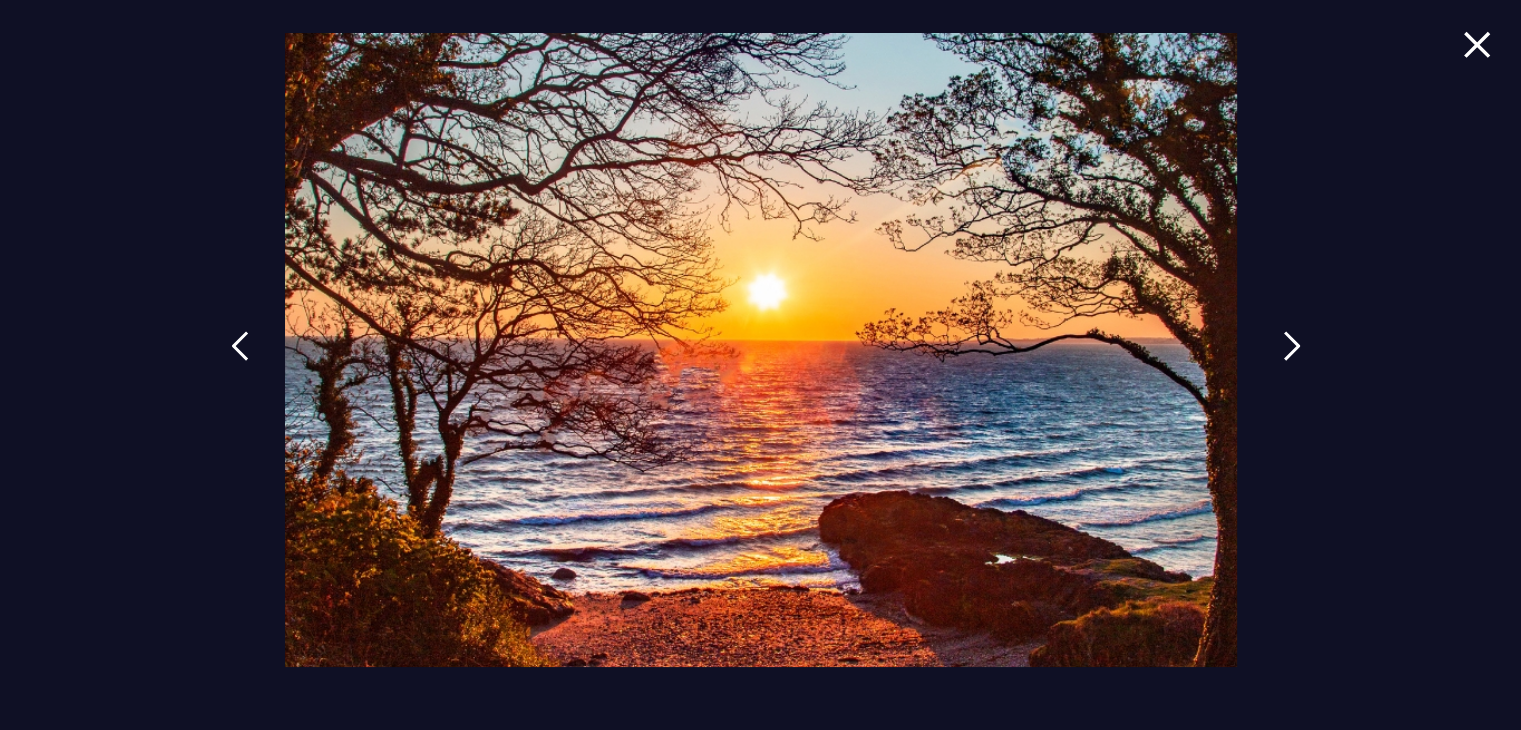 click at bounding box center (1292, 346) 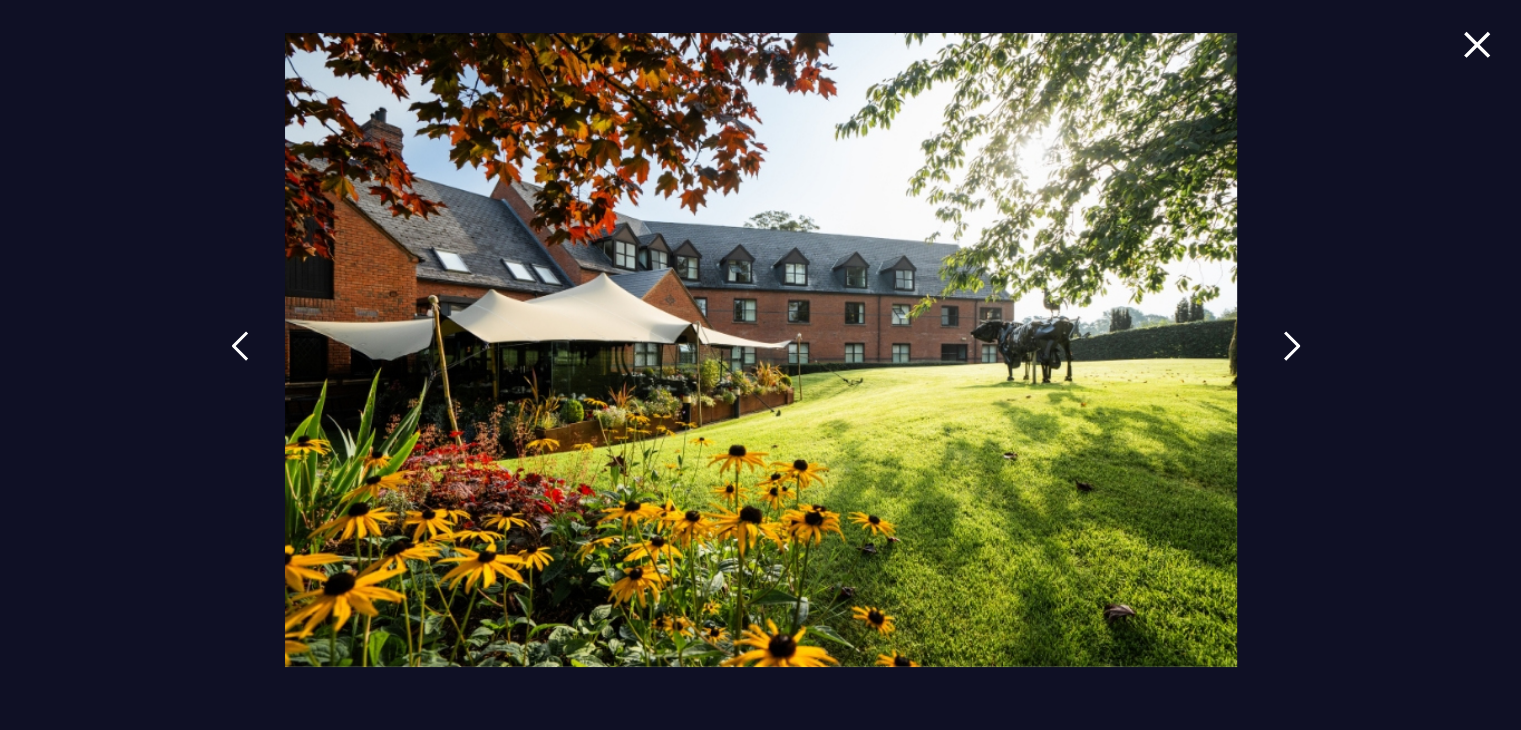 click at bounding box center [1292, 346] 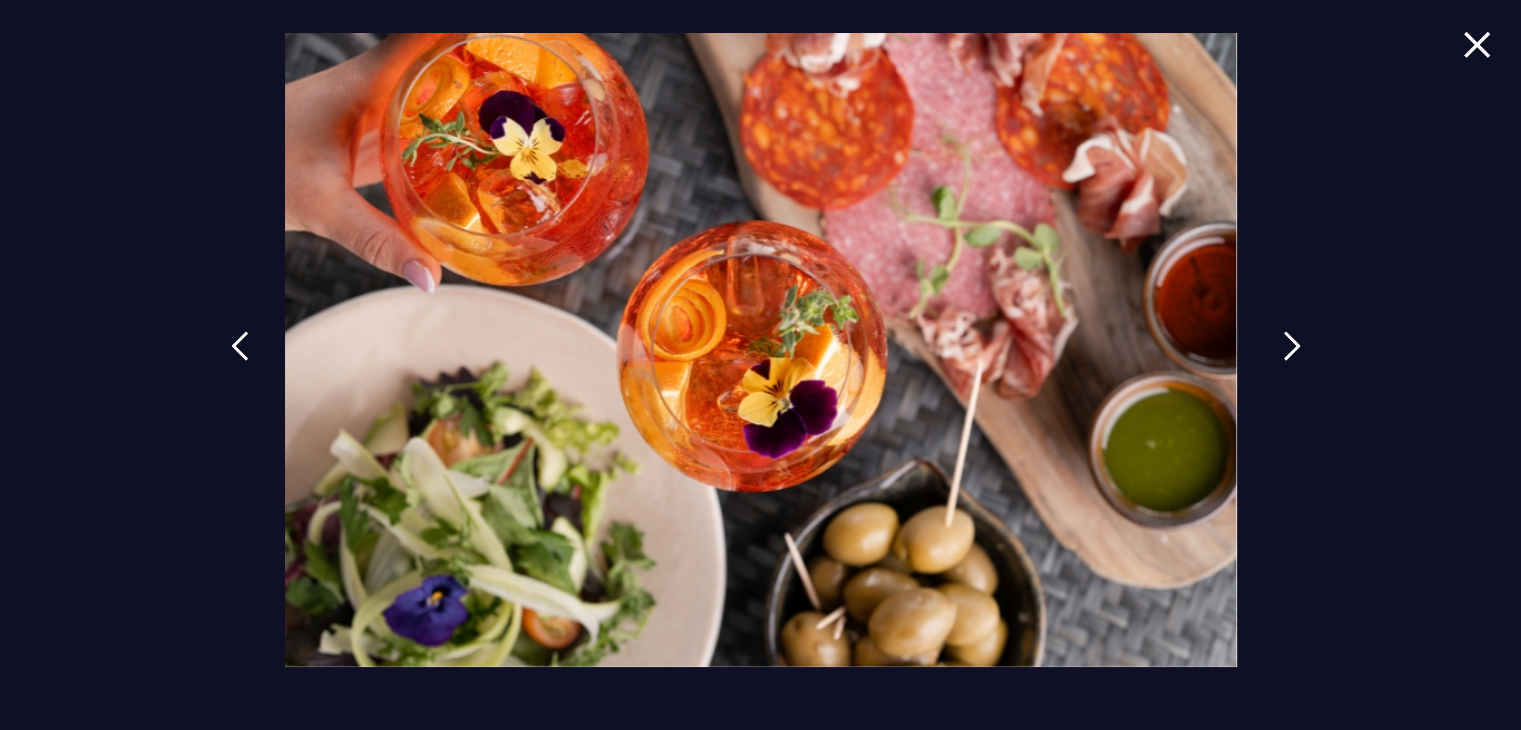 click at bounding box center (1292, 346) 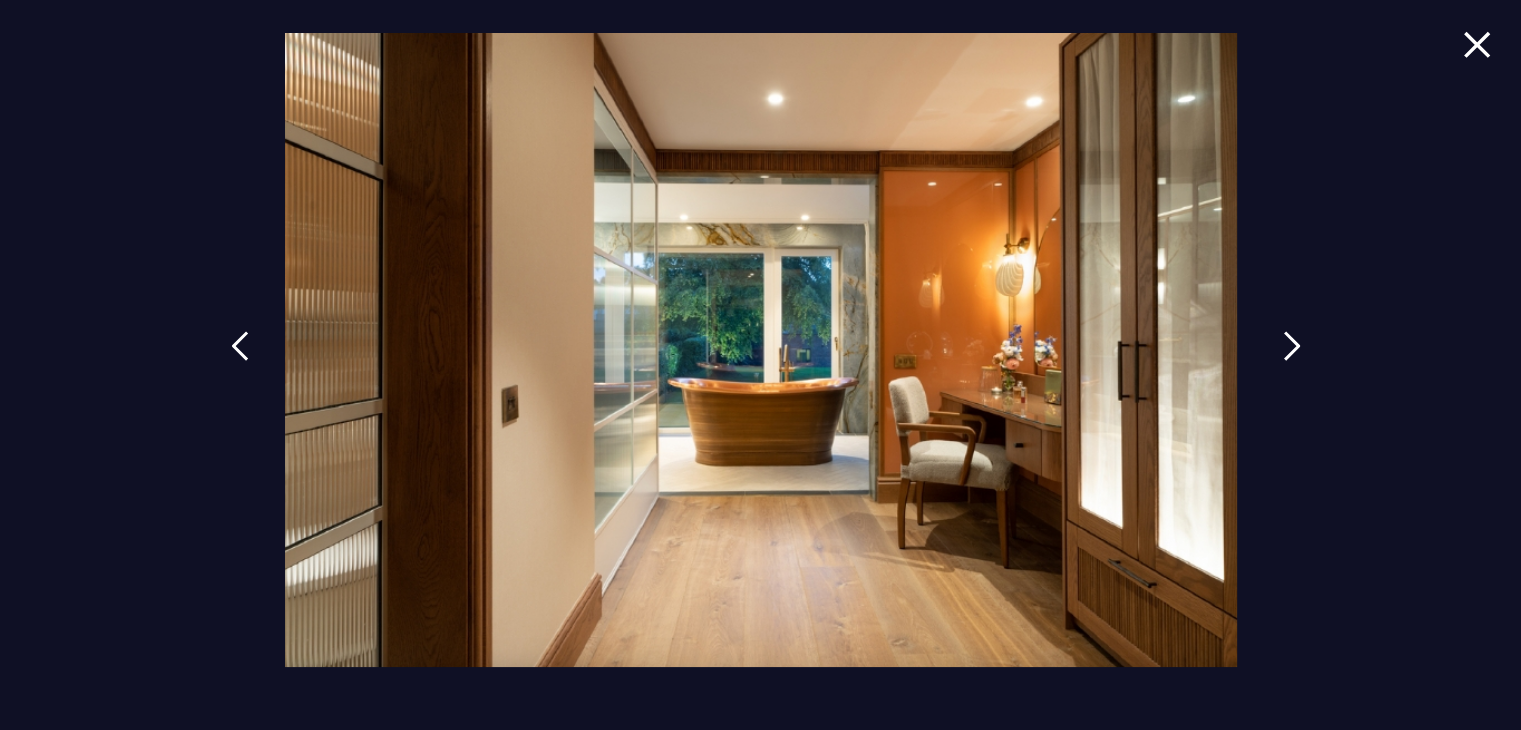 click at bounding box center [1292, 346] 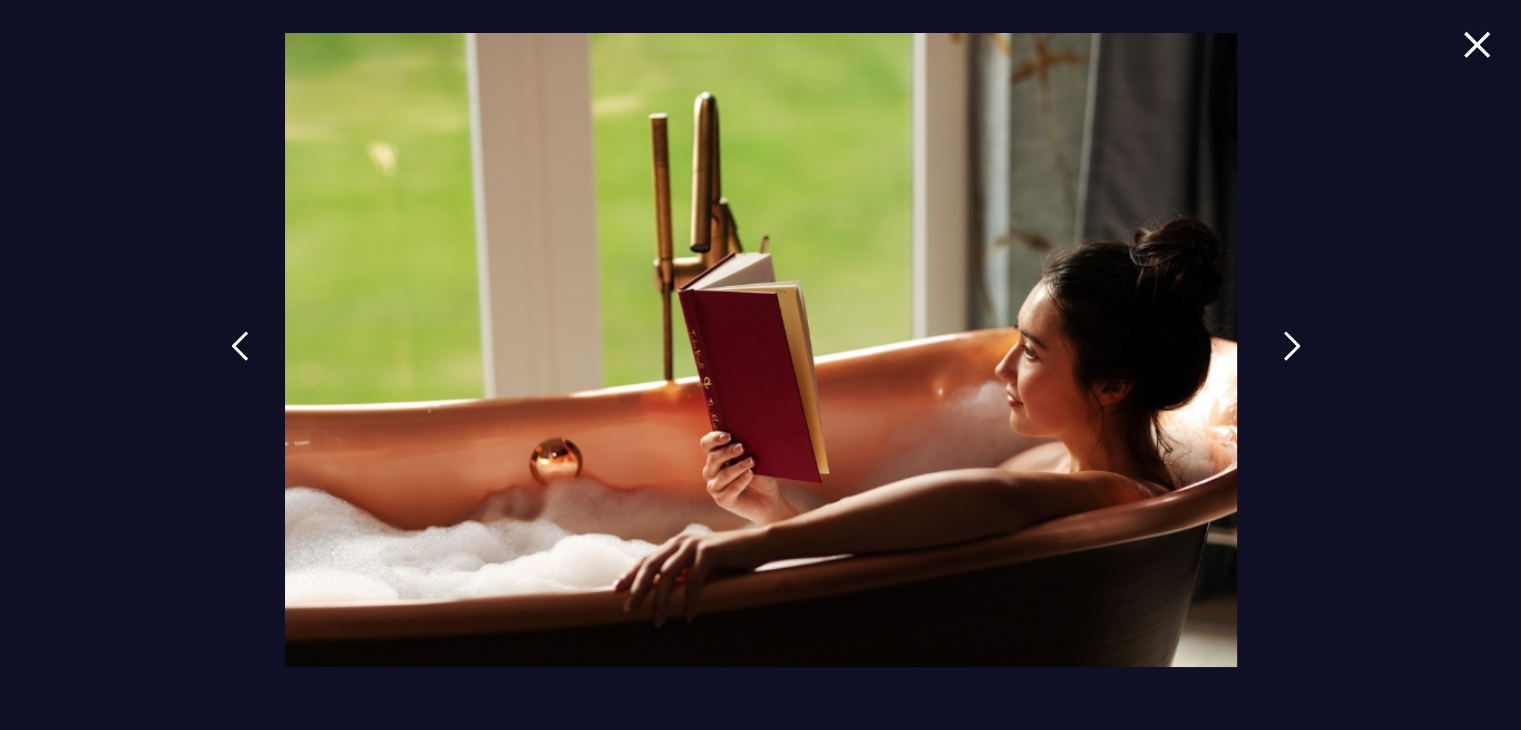 click at bounding box center (1292, 346) 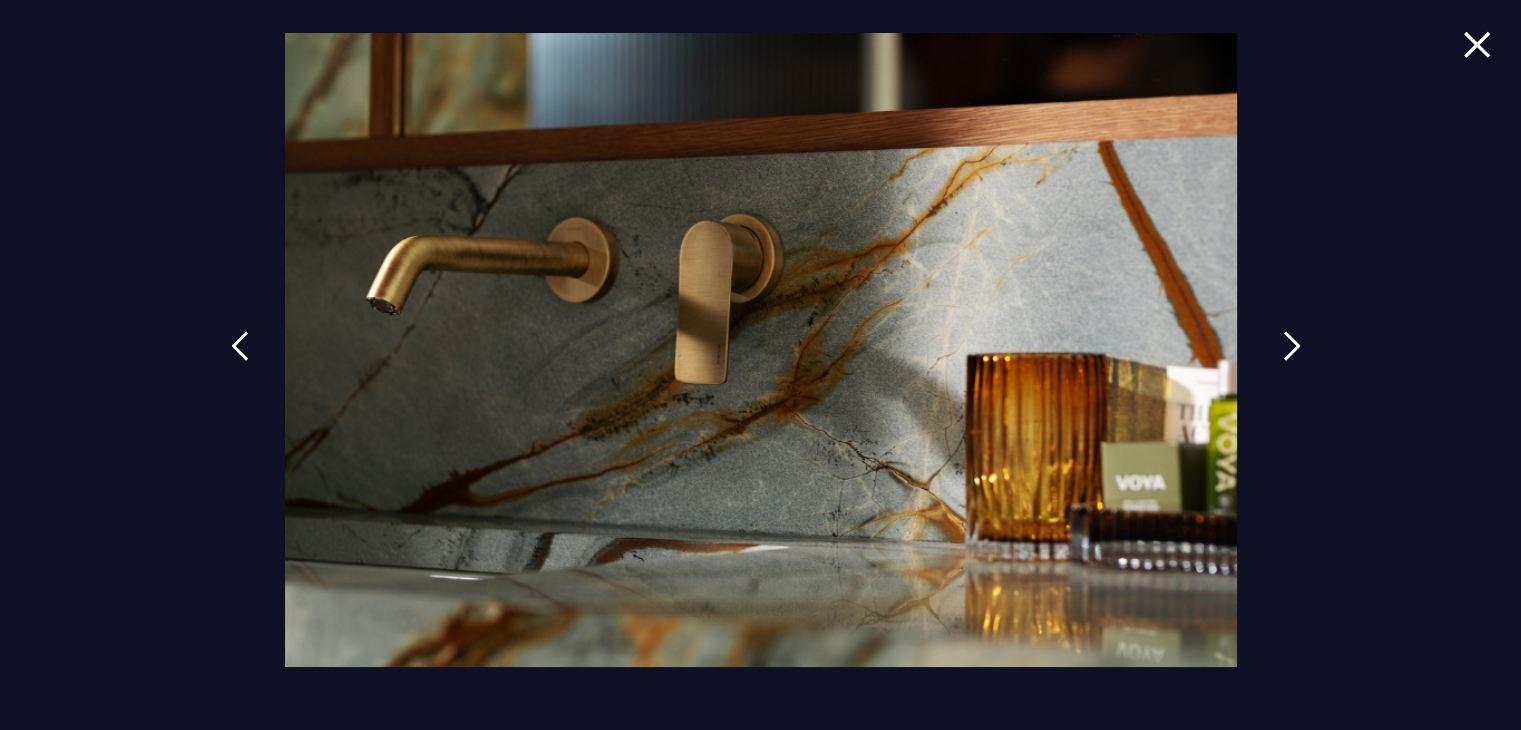 click at bounding box center (1292, 346) 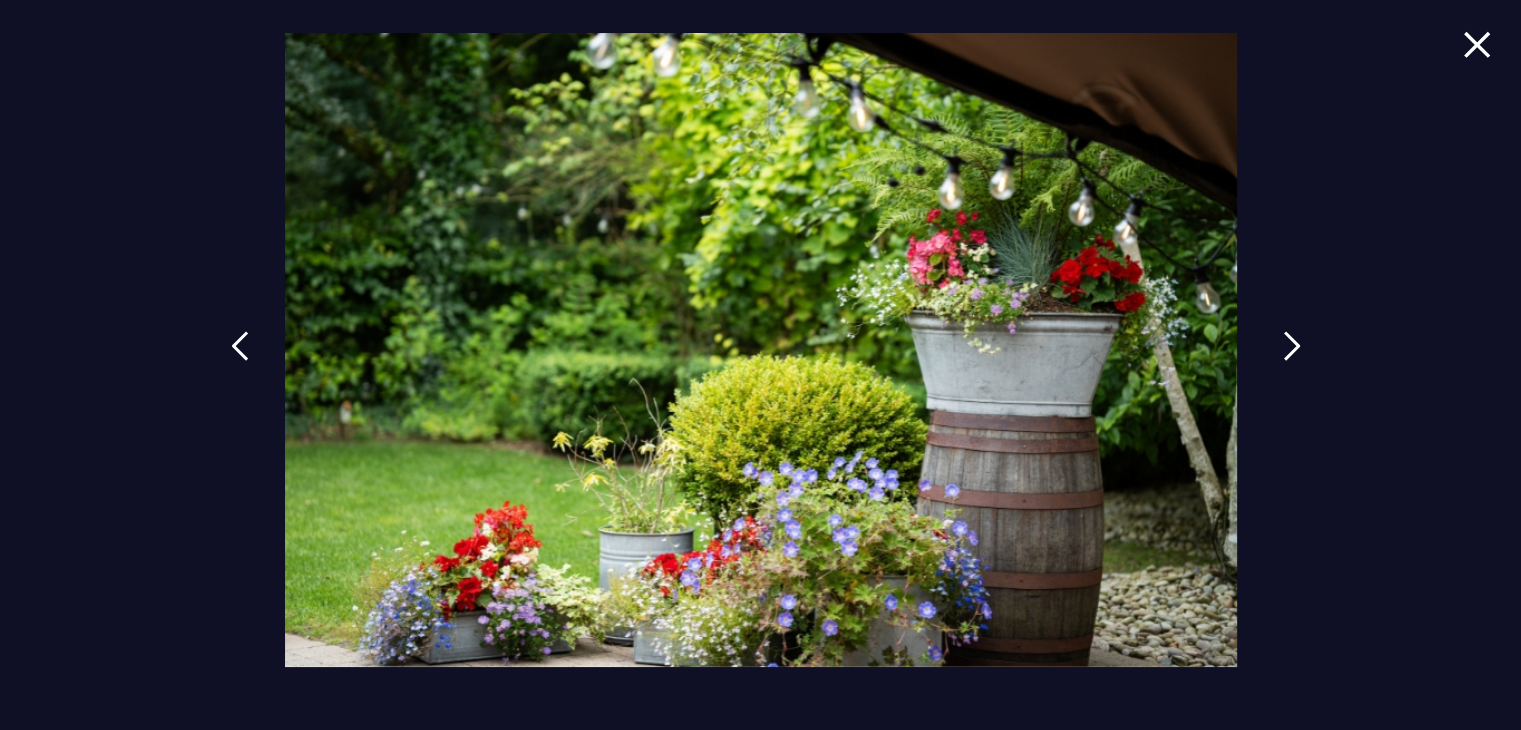 click at bounding box center [1292, 346] 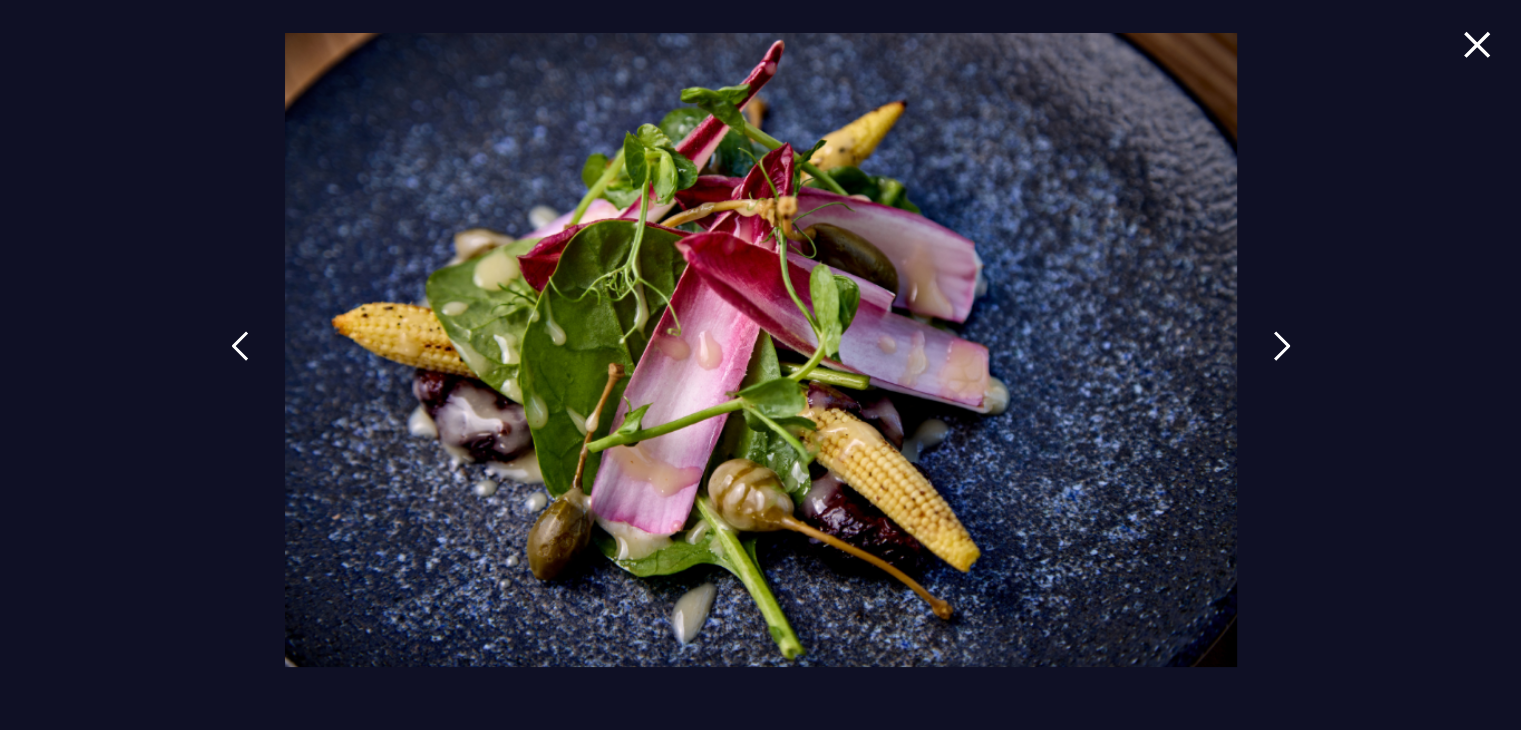 drag, startPoint x: 35, startPoint y: 324, endPoint x: 116, endPoint y: 291, distance: 87.46428 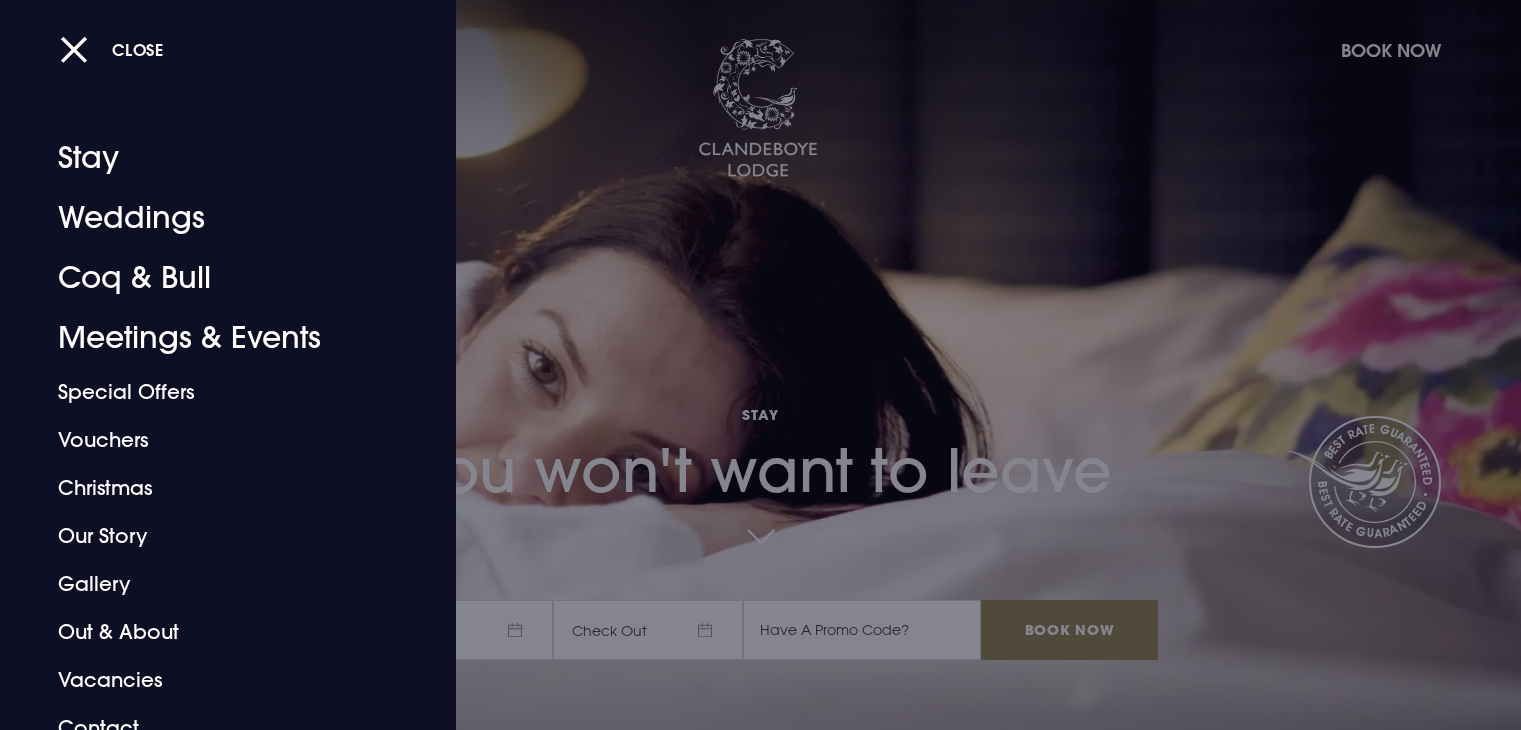 scroll, scrollTop: 0, scrollLeft: 0, axis: both 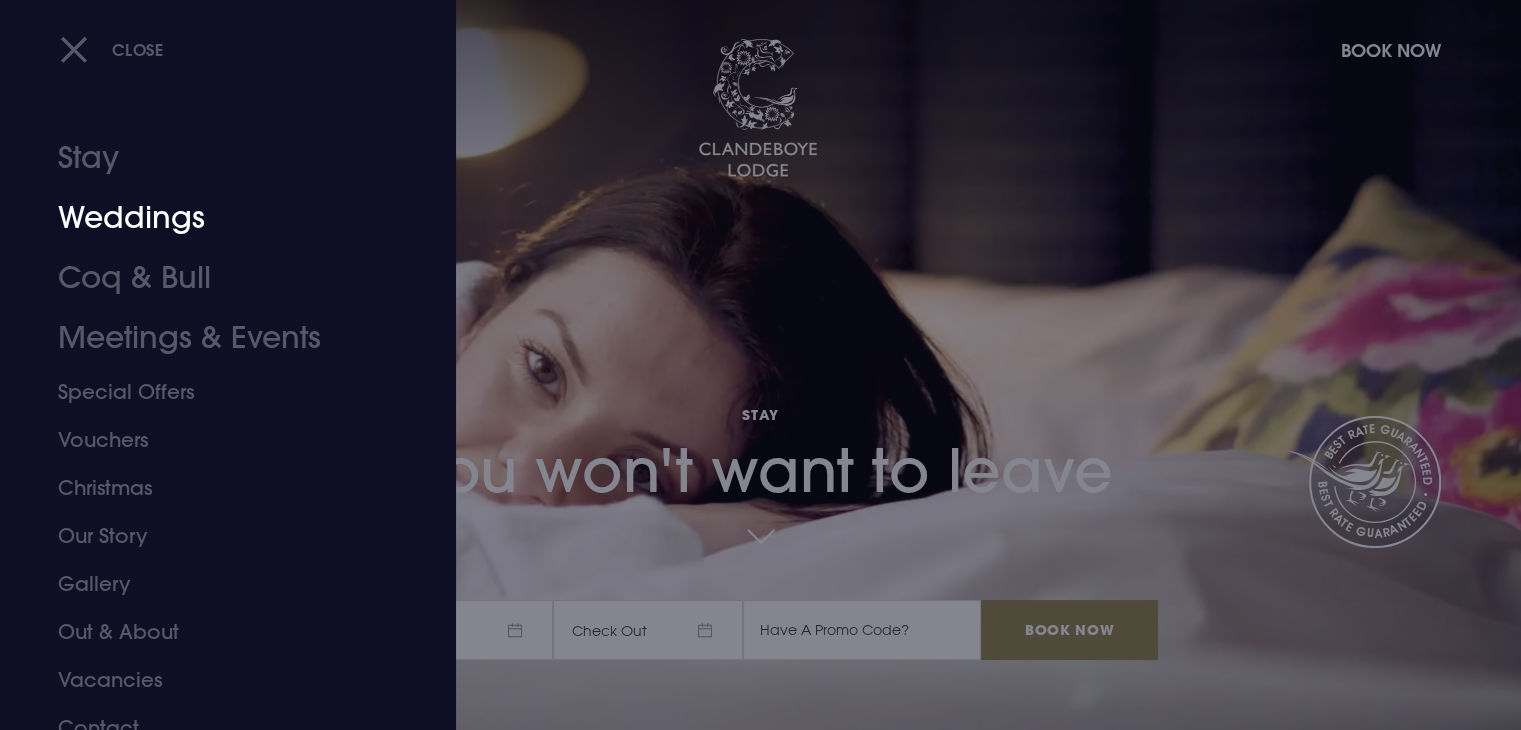 click on "Weddings" at bounding box center (216, 218) 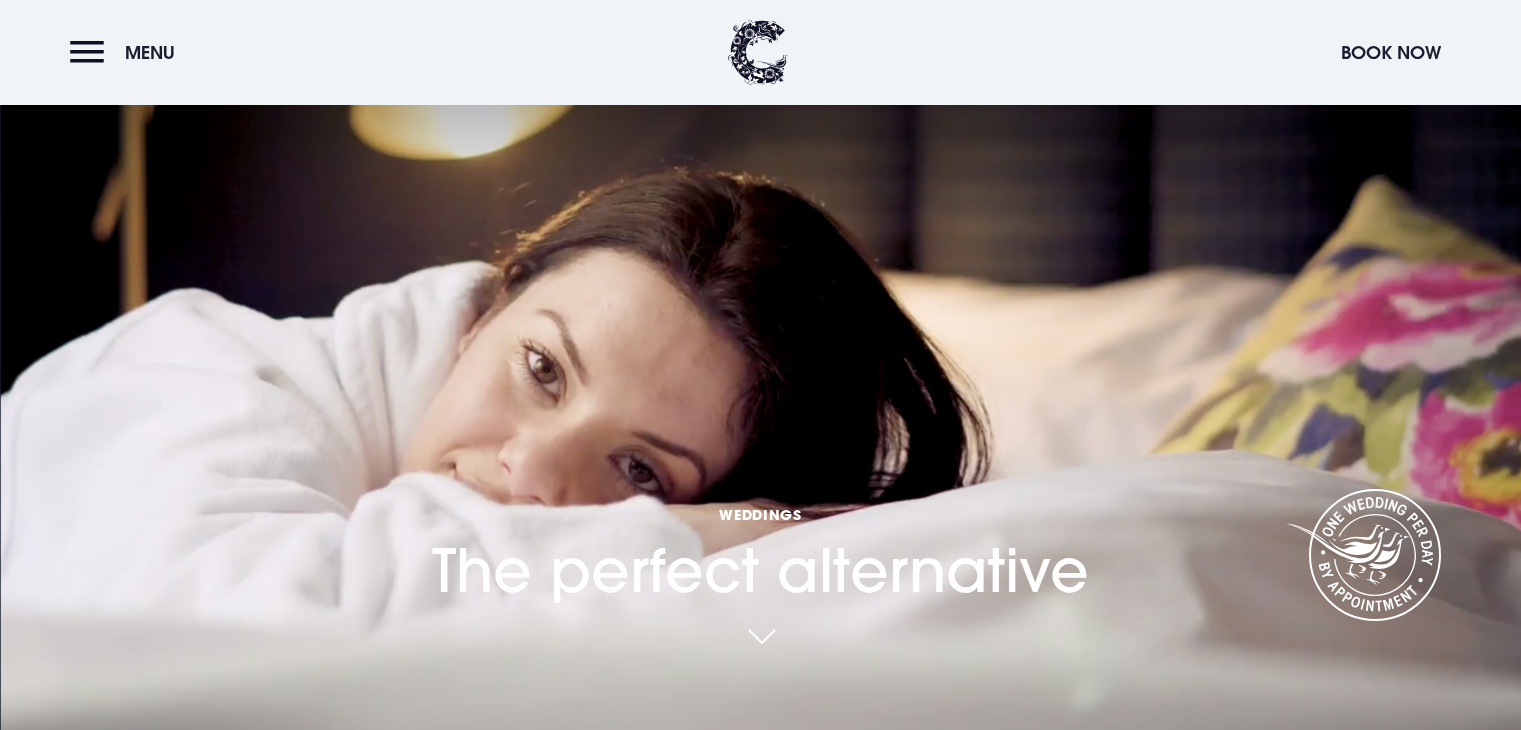 scroll, scrollTop: 400, scrollLeft: 0, axis: vertical 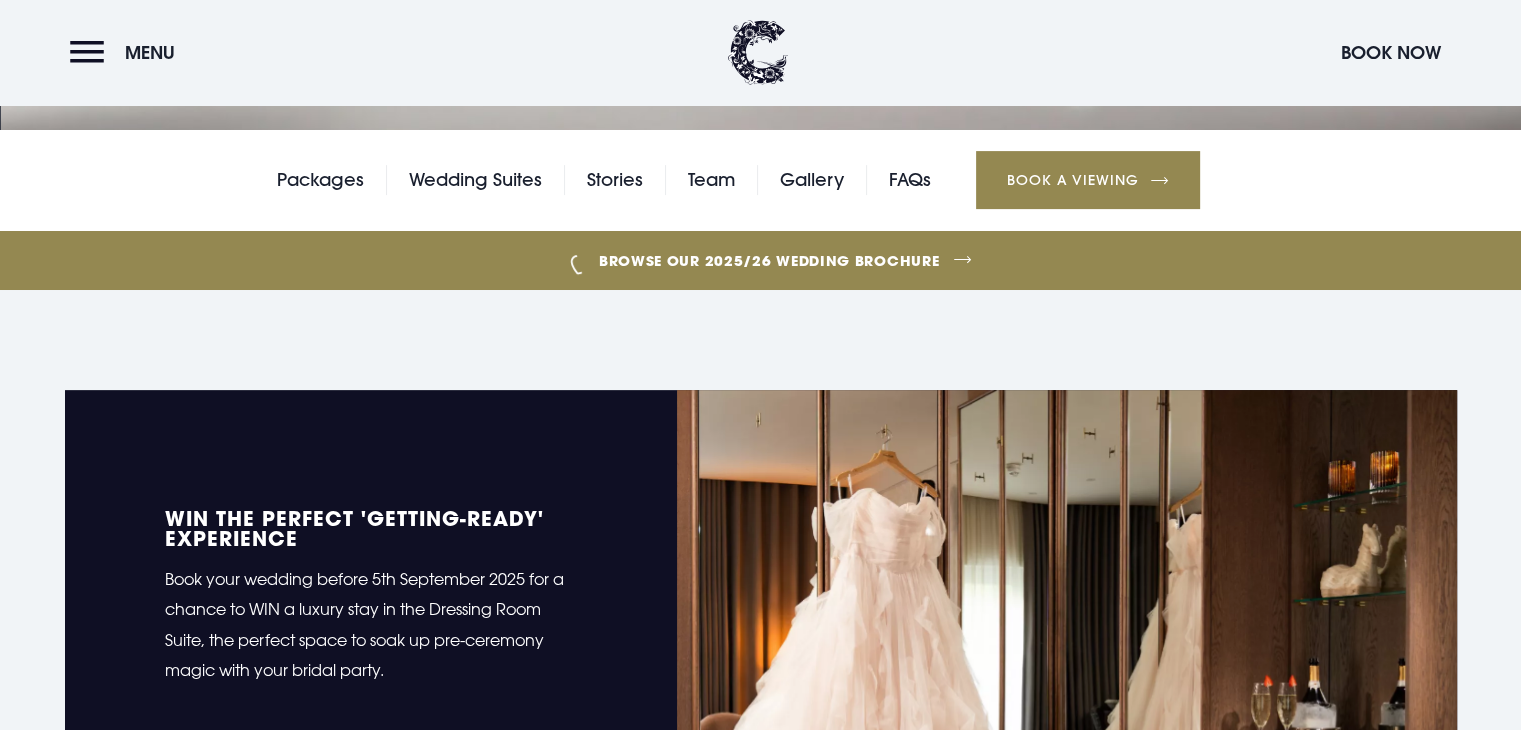 click on "Book a Viewing" at bounding box center [1088, 180] 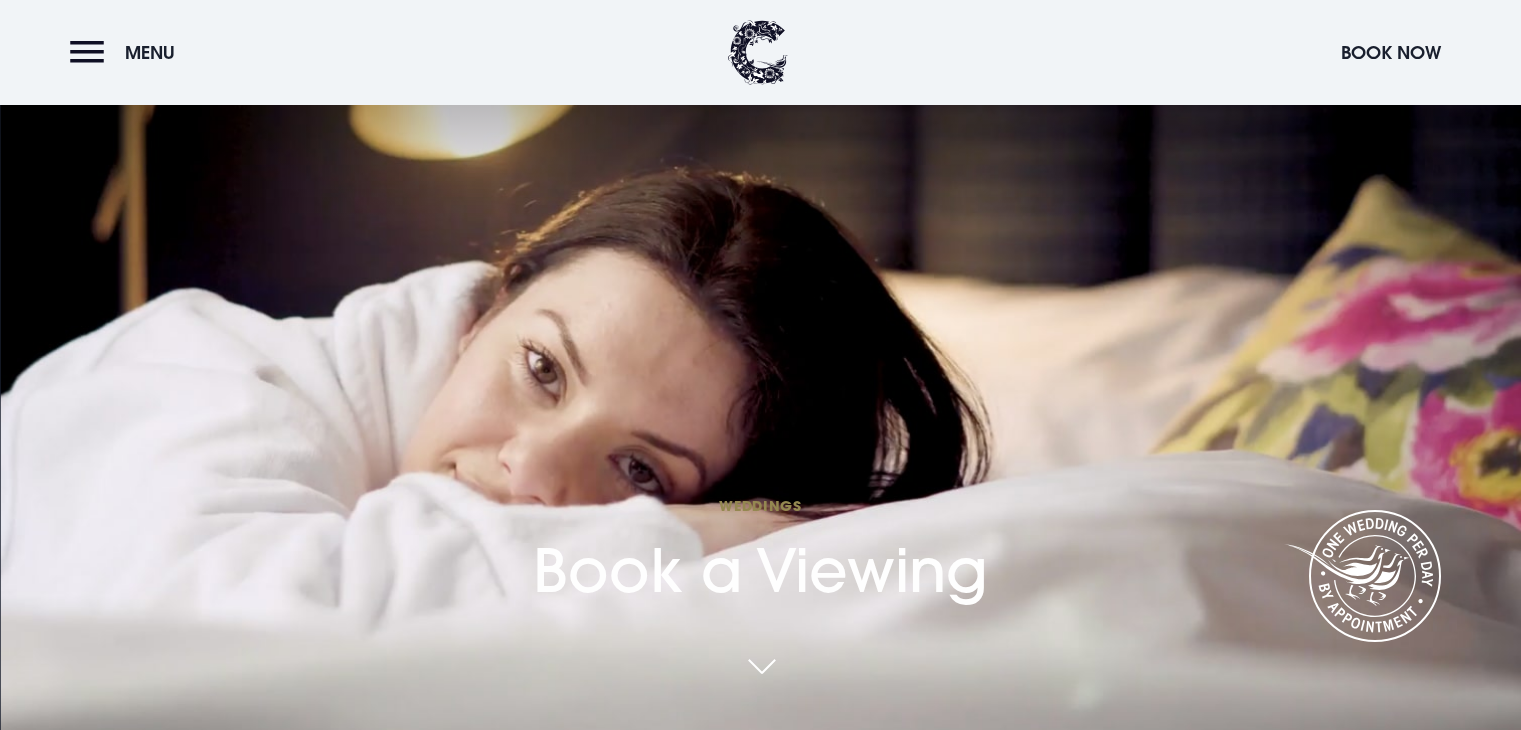 scroll, scrollTop: 428, scrollLeft: 0, axis: vertical 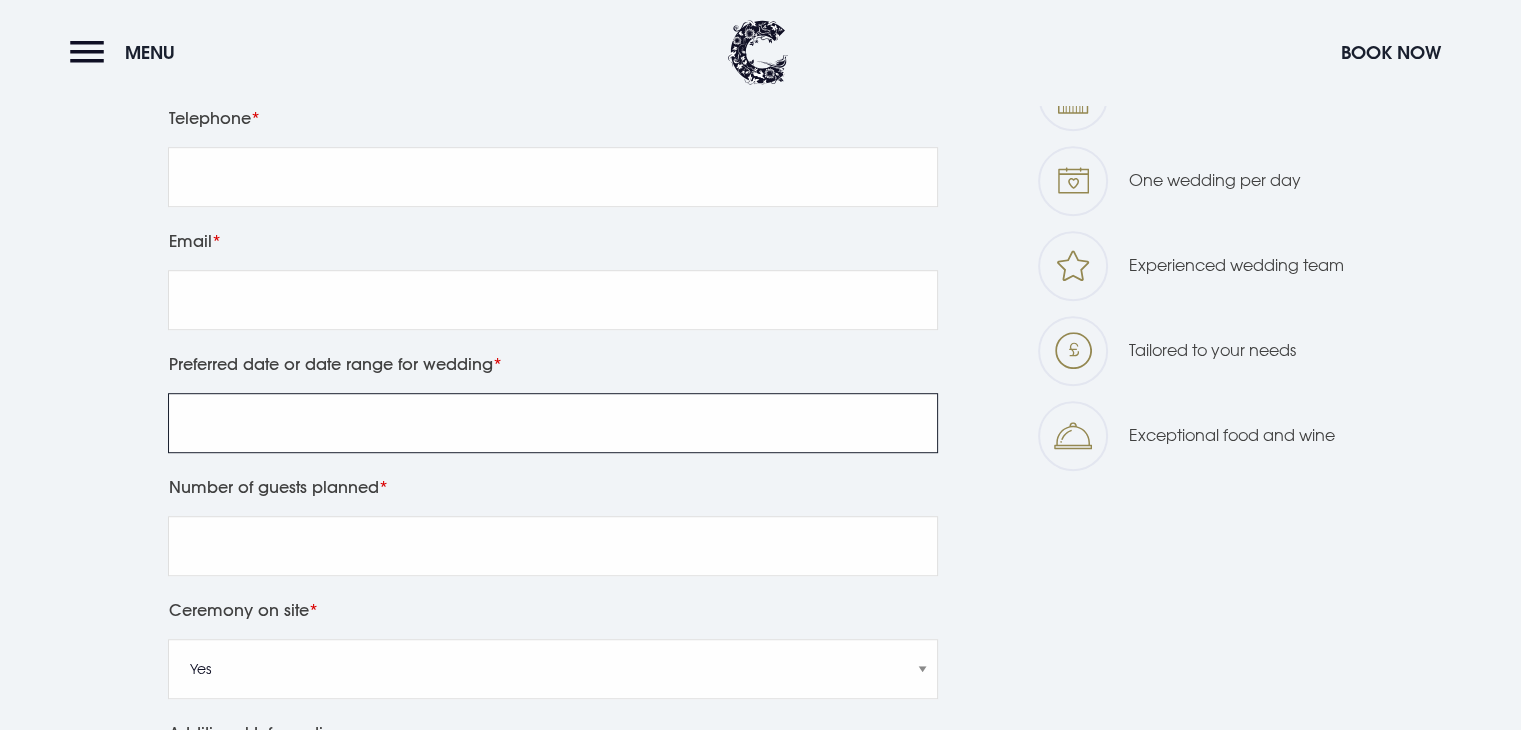 click on "Preferred date or date range for wedding" at bounding box center [553, 423] 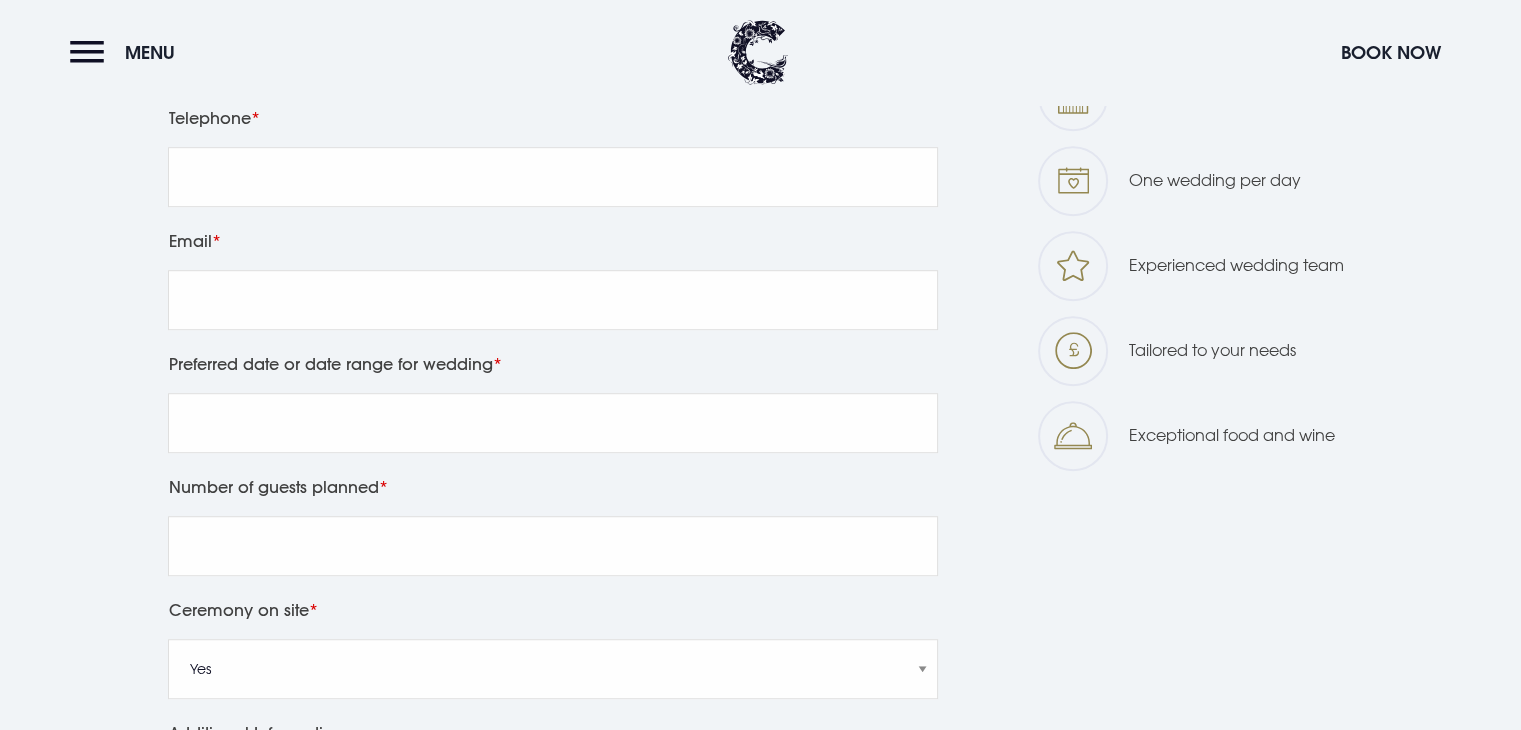 click on "Once our Wedding Team show you around, you'll understand exactly why a wedding at Clandeboye Lodge is so very special.   Leave this field blank             First Name     Last Name     Telephone     Email     Preferred date or date range for wedding     Number of guests planned     Ceremony on site   Yes   No   Additional Information     I agree to be contacted by email for marketing purposes by Clandeboye Lodge & to the  Privacy Policy   Book a viewing   GET IN TOUCH   028 9185 2500   weddings@[EXAMPLE.COM]   WHY CHOOSE CLANDEBOYE LODGE?     A stunning, eclectic venue     One wedding per day     Experienced wedding team     Tailored to your needs     Exceptional food and wine" at bounding box center [760, 430] 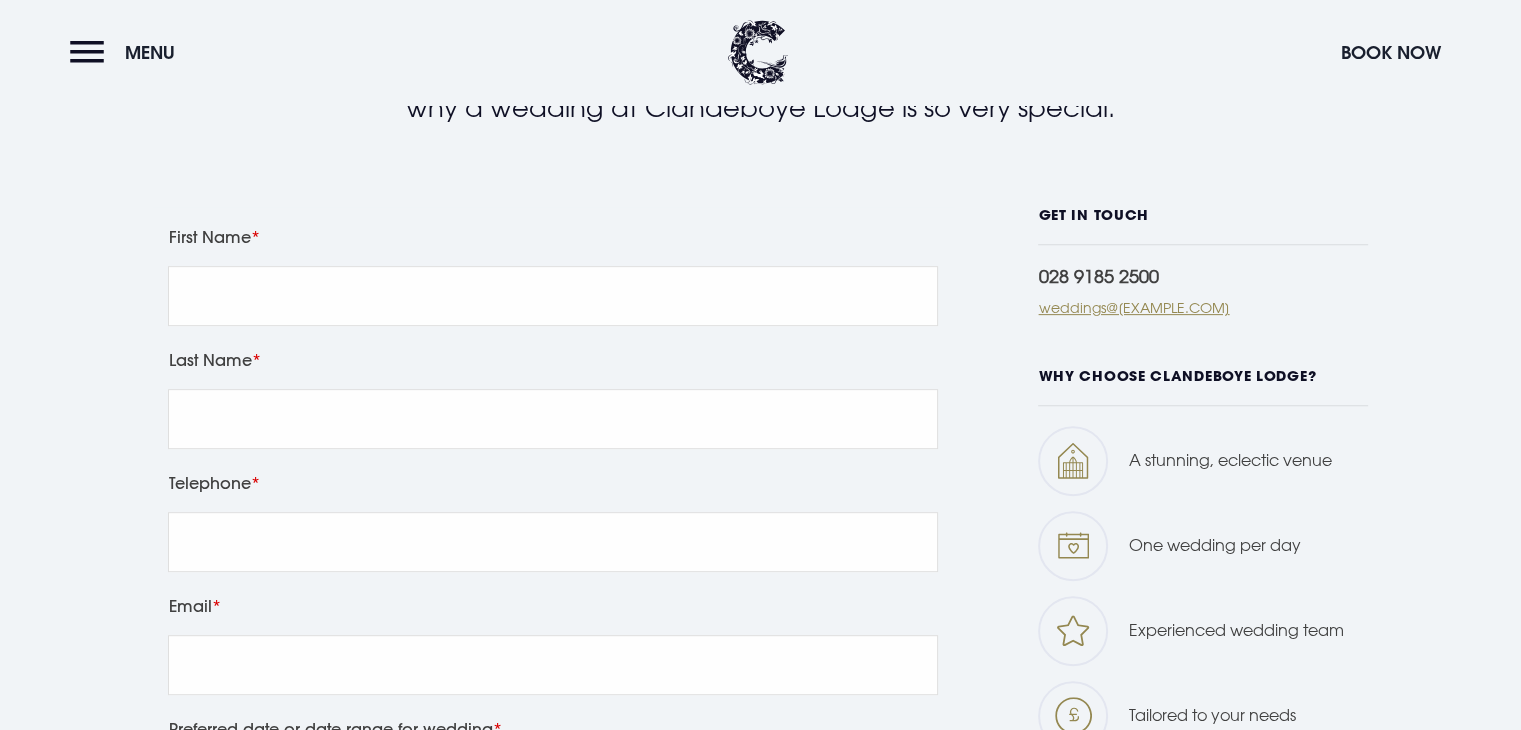 scroll, scrollTop: 700, scrollLeft: 0, axis: vertical 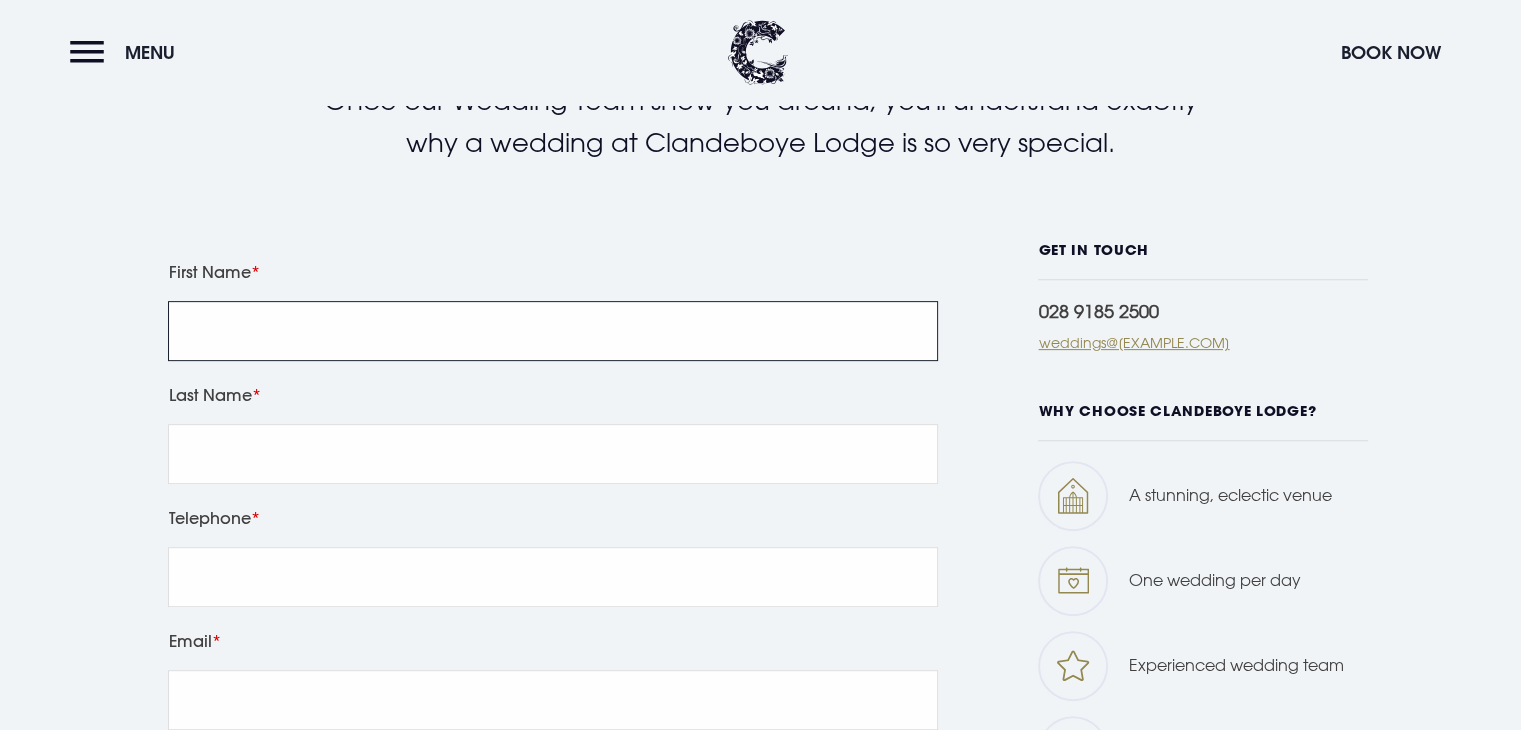 click on "First Name" at bounding box center [553, 331] 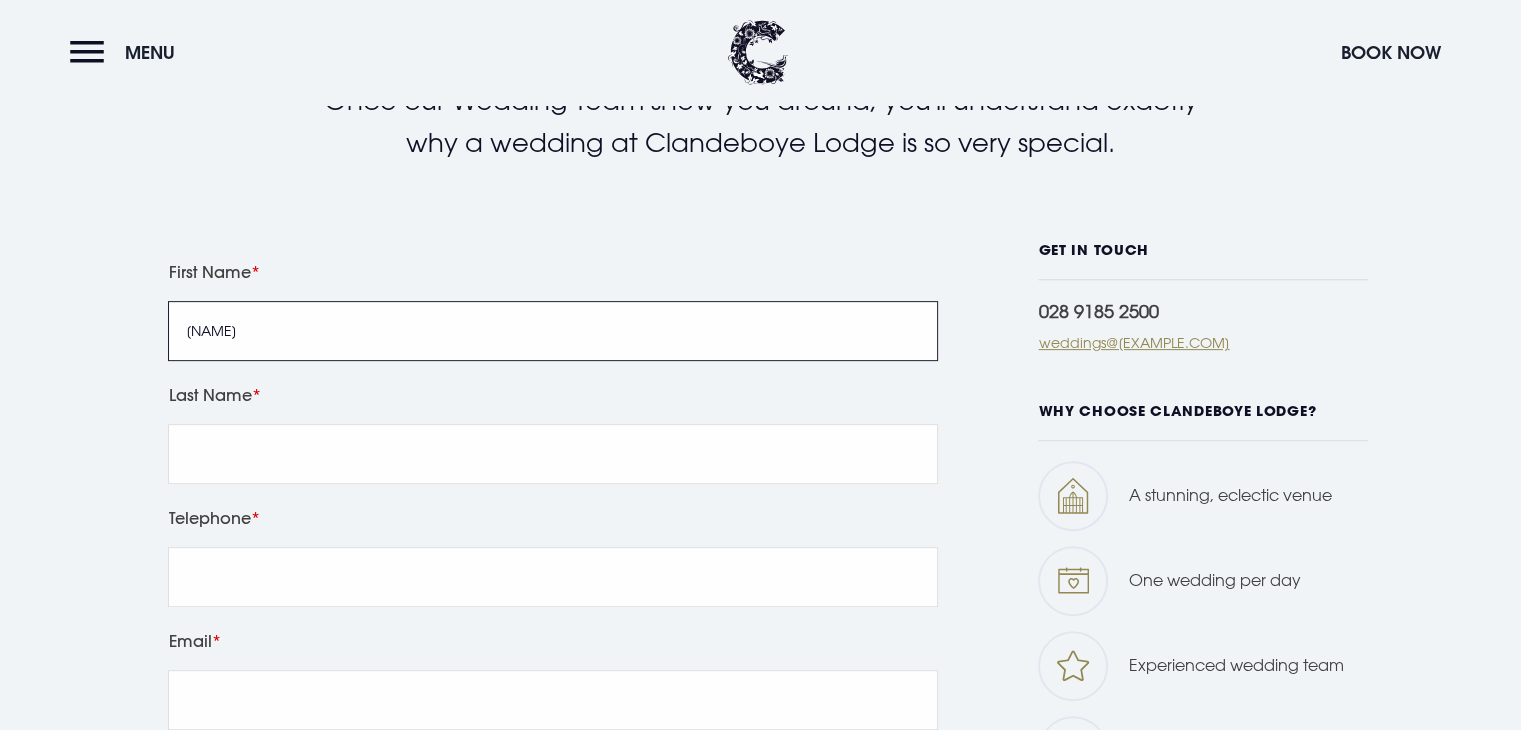 type on "[NAME]" 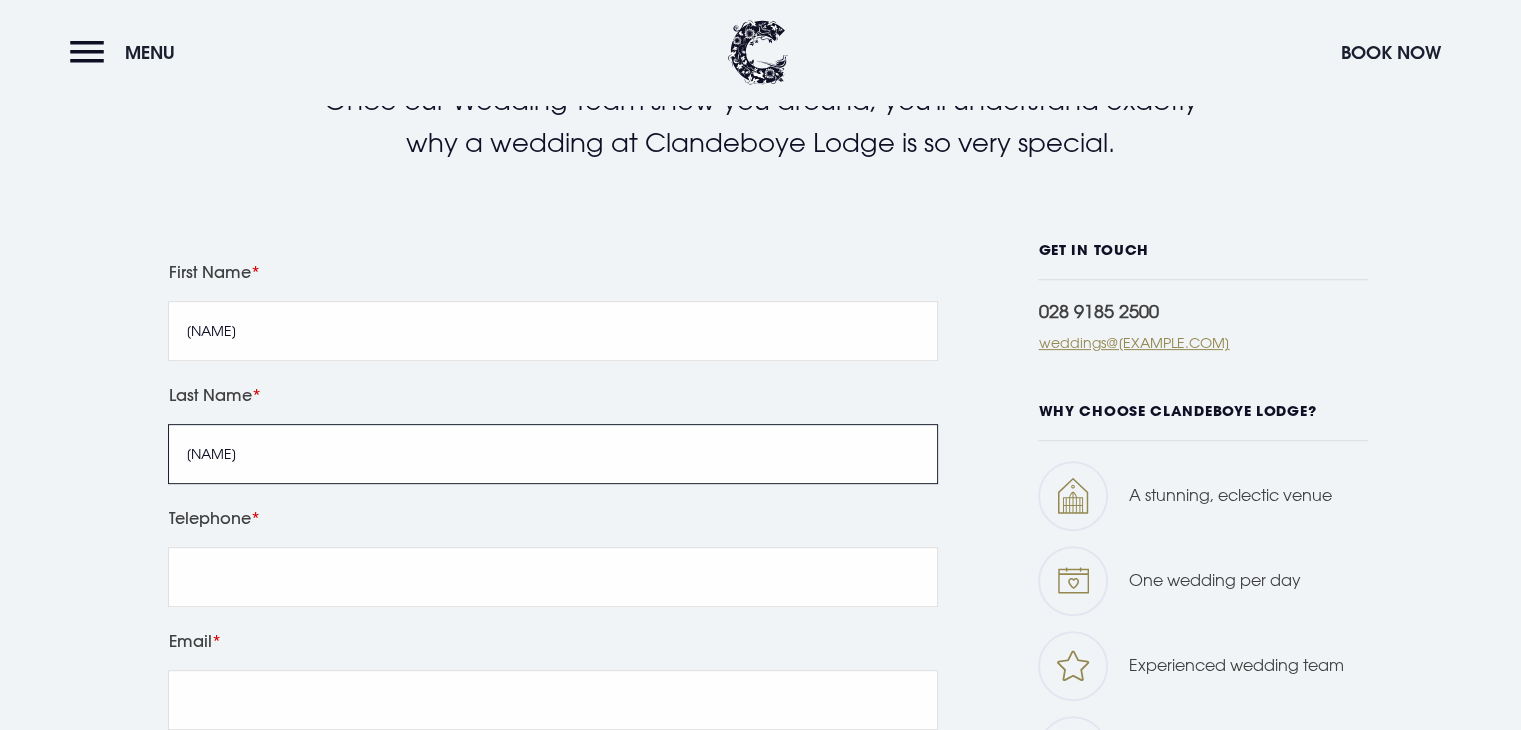 type on "[NAME]" 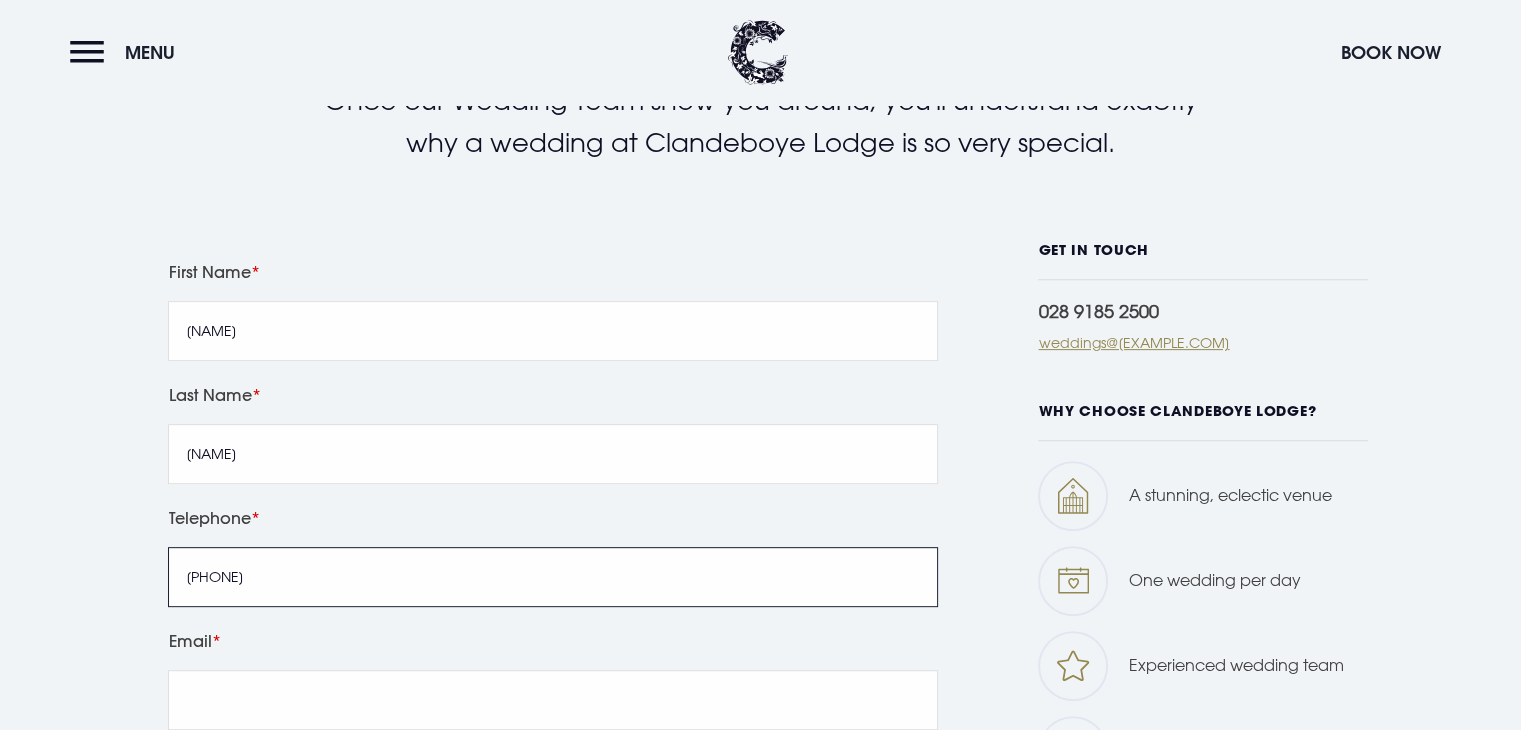 type on "[PHONE]" 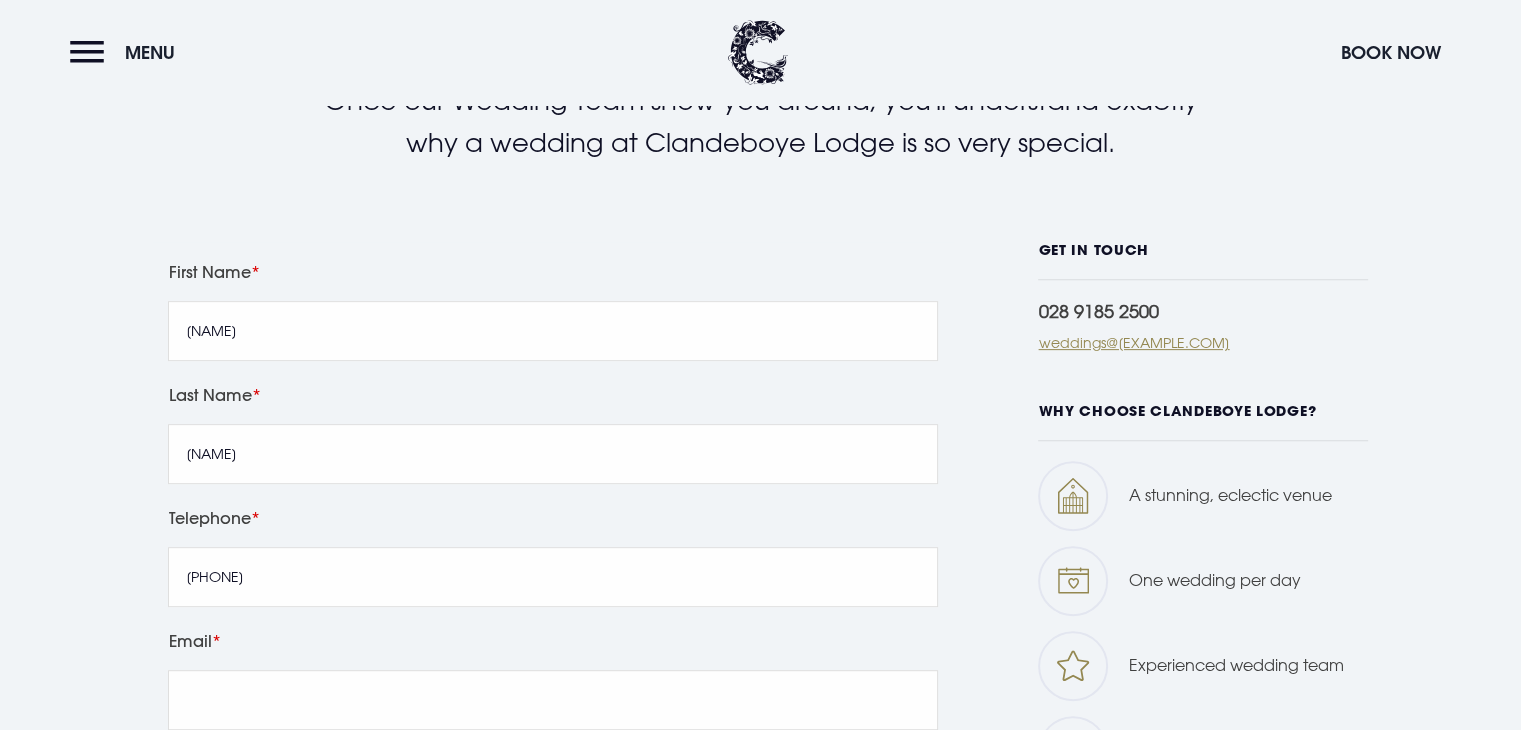 click on "Leave this field blank             First Name   [NAME]   Last Name   [NAME]   Telephone   [PHONE]   Email     Preferred date or date range for wedding     Number of guests planned     Ceremony on site   Yes   No   Additional Information     I agree to be contacted by email for marketing purposes by Clandeboye Lodge & to the  Privacy Policy   Book a viewing   GET IN TOUCH   028 9185 2500   weddings@[EXAMPLE.COM]   WHY CHOOSE CLANDEBOYE LODGE?     A stunning, eclectic venue     One wedding per day     Experienced wedding team     Tailored to your needs     Exceptional food and wine" at bounding box center [761, 861] 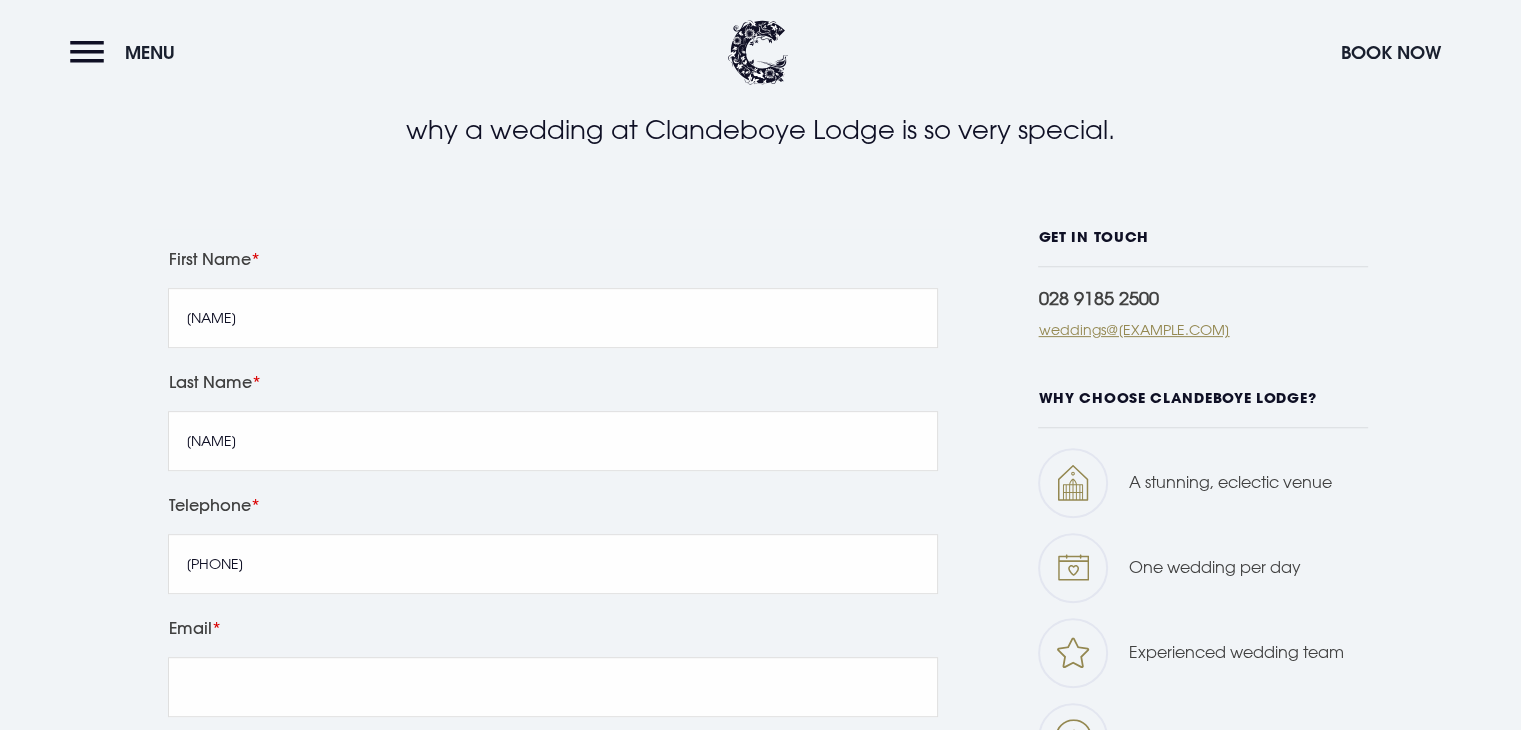 scroll, scrollTop: 800, scrollLeft: 0, axis: vertical 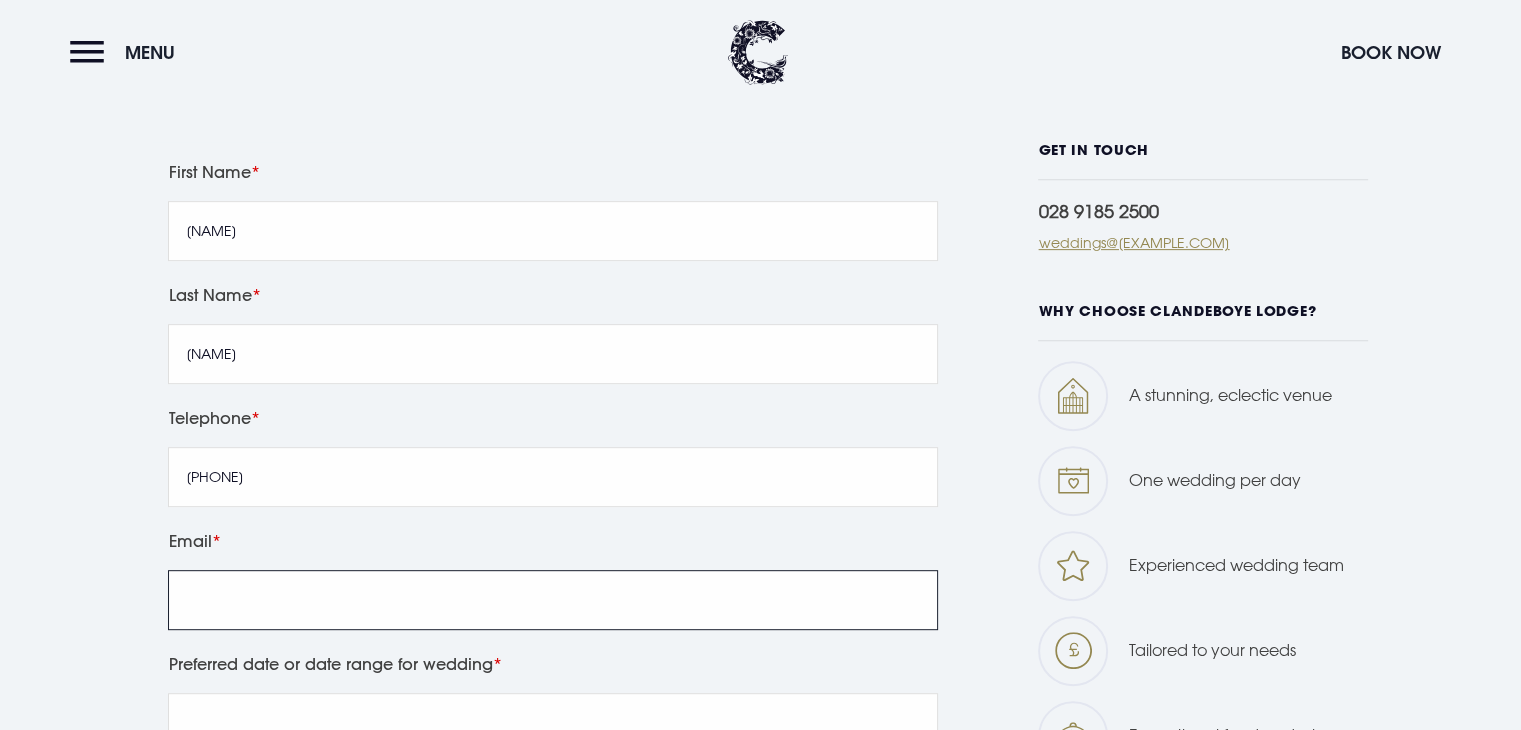 click on "Email" at bounding box center (553, 600) 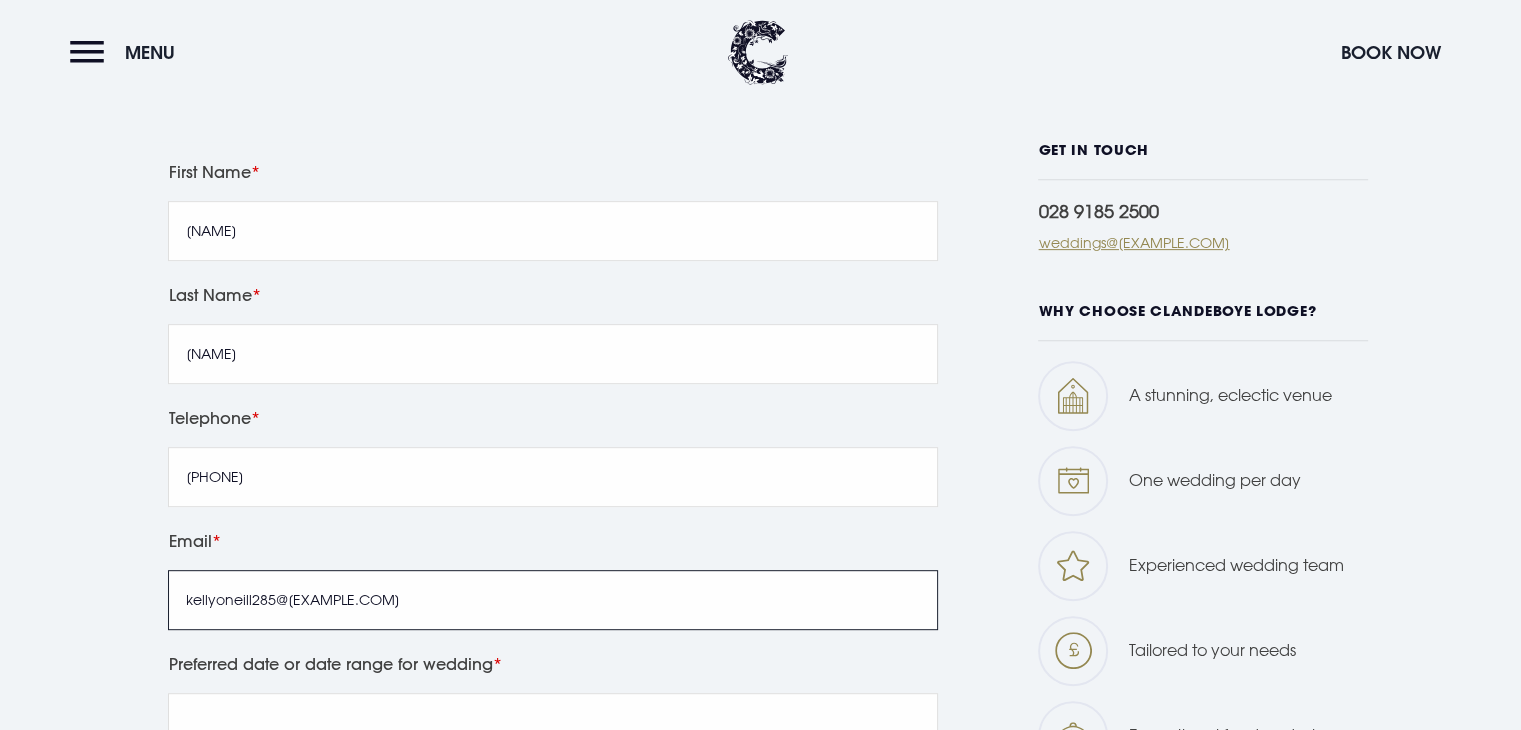 type on "kellyoneill285@[EXAMPLE.COM]" 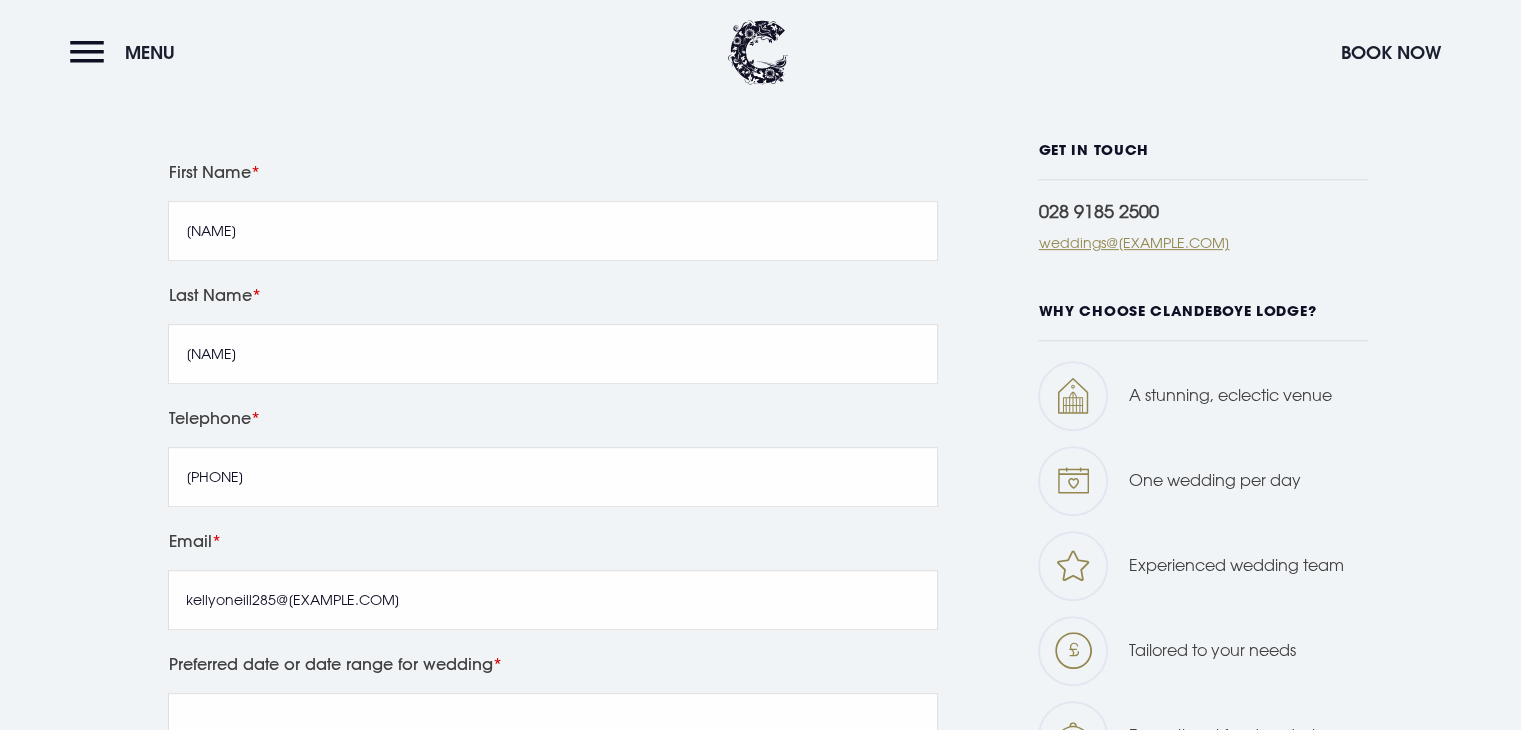 click on "Leave this field blank             First Name   [NAME]   Last Name   [NAME]   Telephone   [PHONE]   Email   kellyoneill285@[EXAMPLE.COM]   Preferred date or date range for wedding     Number of guests planned     Ceremony on site   Yes   No   Additional Information     I agree to be contacted by email for marketing purposes by Clandeboye Lodge & to the  Privacy Policy   Book a viewing   GET IN TOUCH   028 9185 2500   weddings@[EXAMPLE.COM]   WHY CHOOSE CLANDEBOYE LODGE?     A stunning, eclectic venue     One wedding per day     Experienced wedding team     Tailored to your needs     Exceptional food and wine" at bounding box center (761, 786) 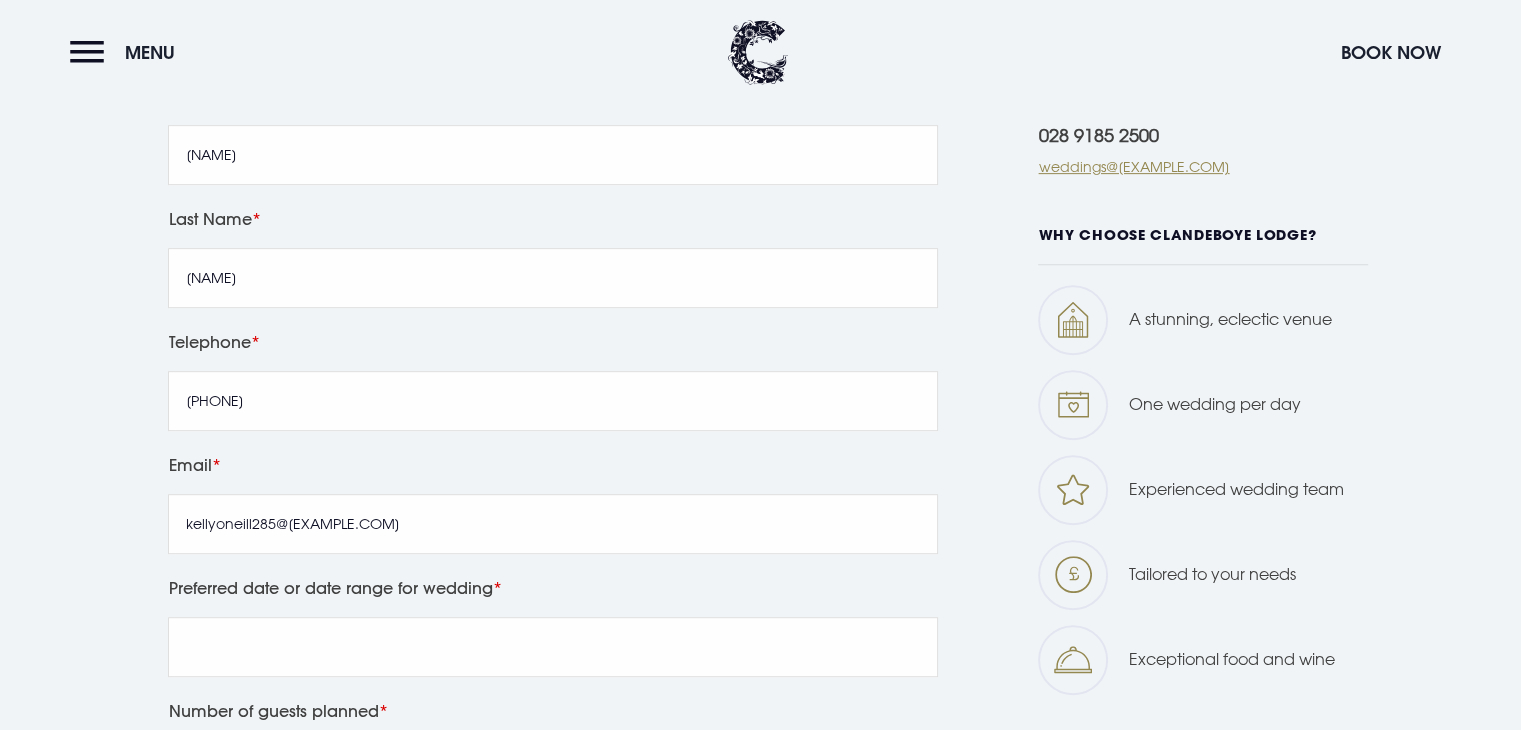 scroll, scrollTop: 1100, scrollLeft: 0, axis: vertical 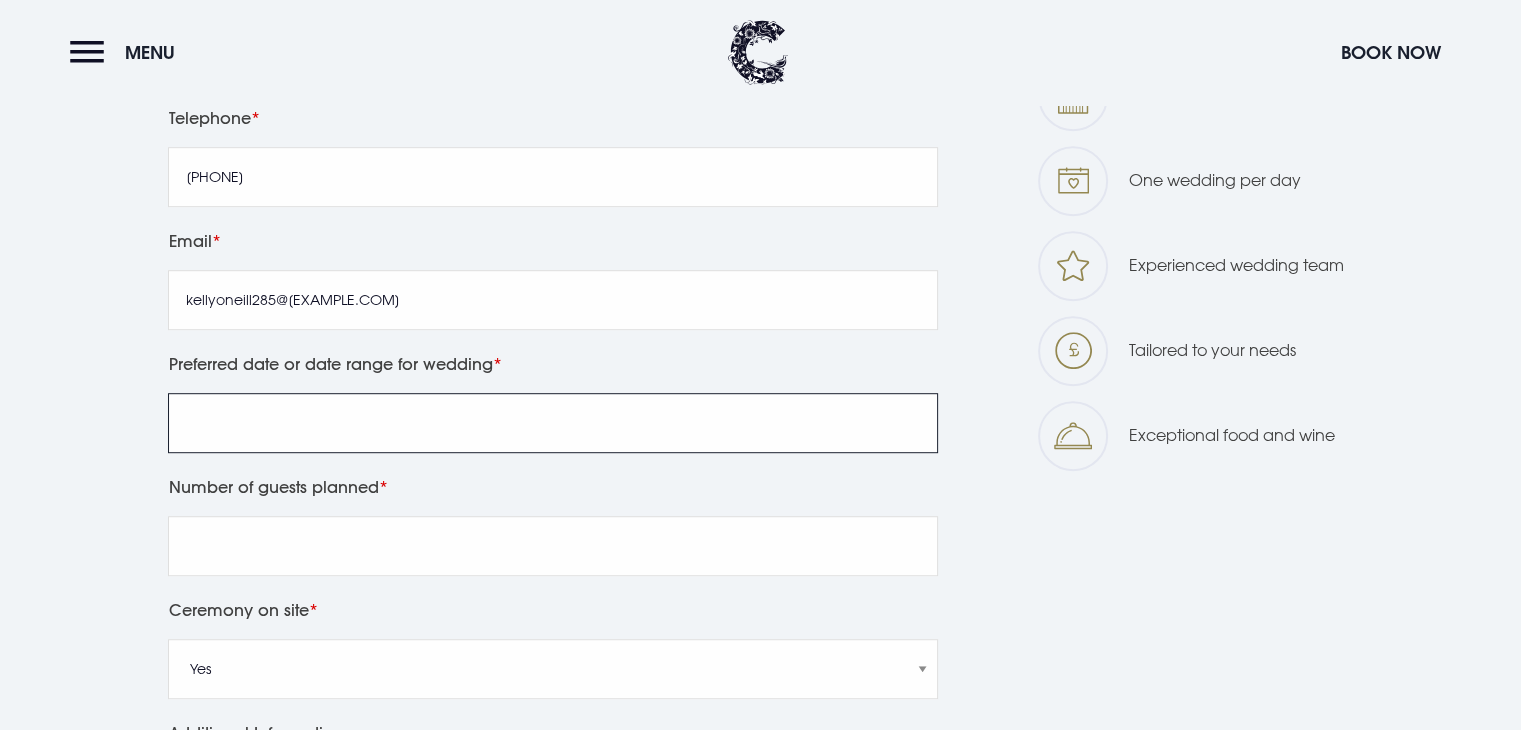 click on "Preferred date or date range for wedding" at bounding box center [553, 423] 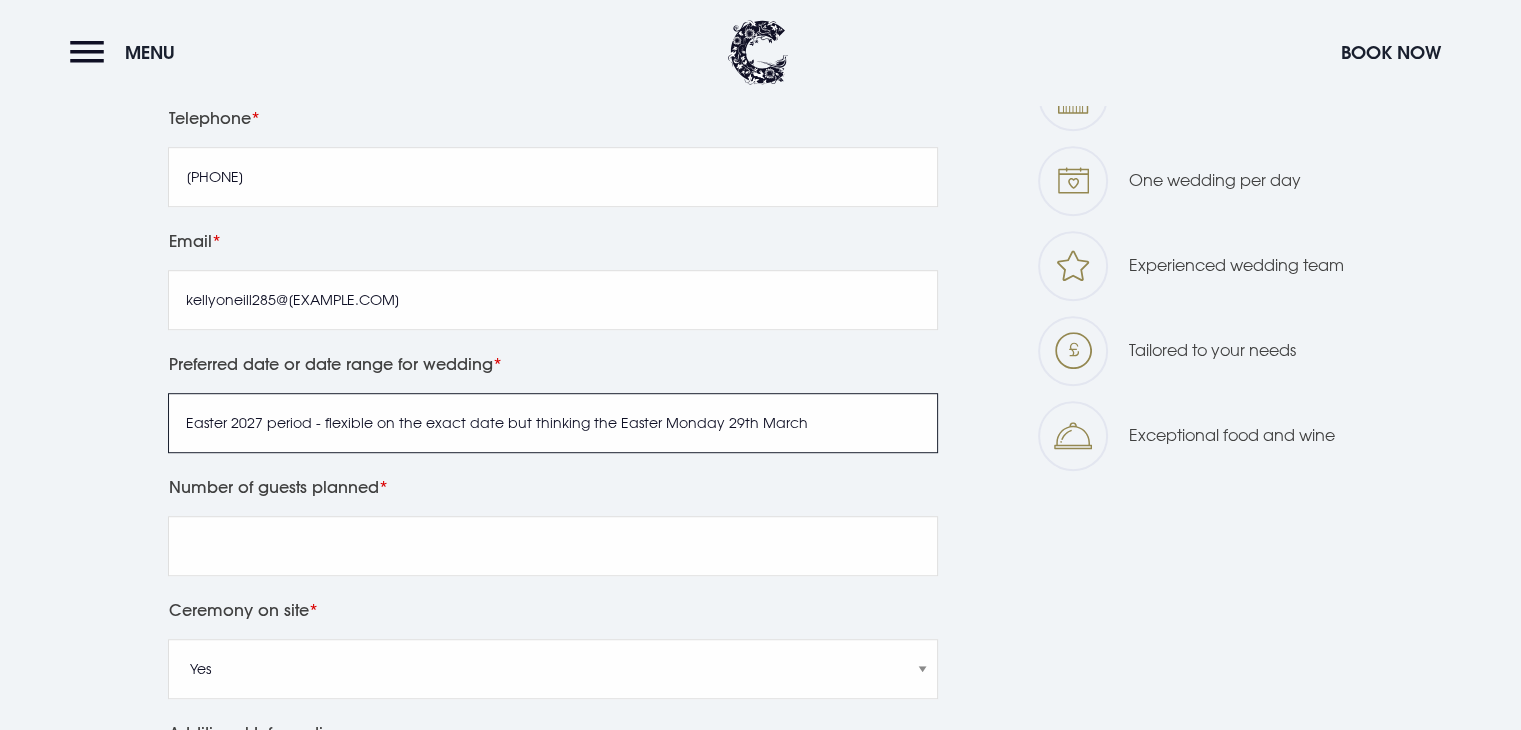 type on "Easter 2027 period - flexible on the exact date but thinking the Easter Monday 29th March" 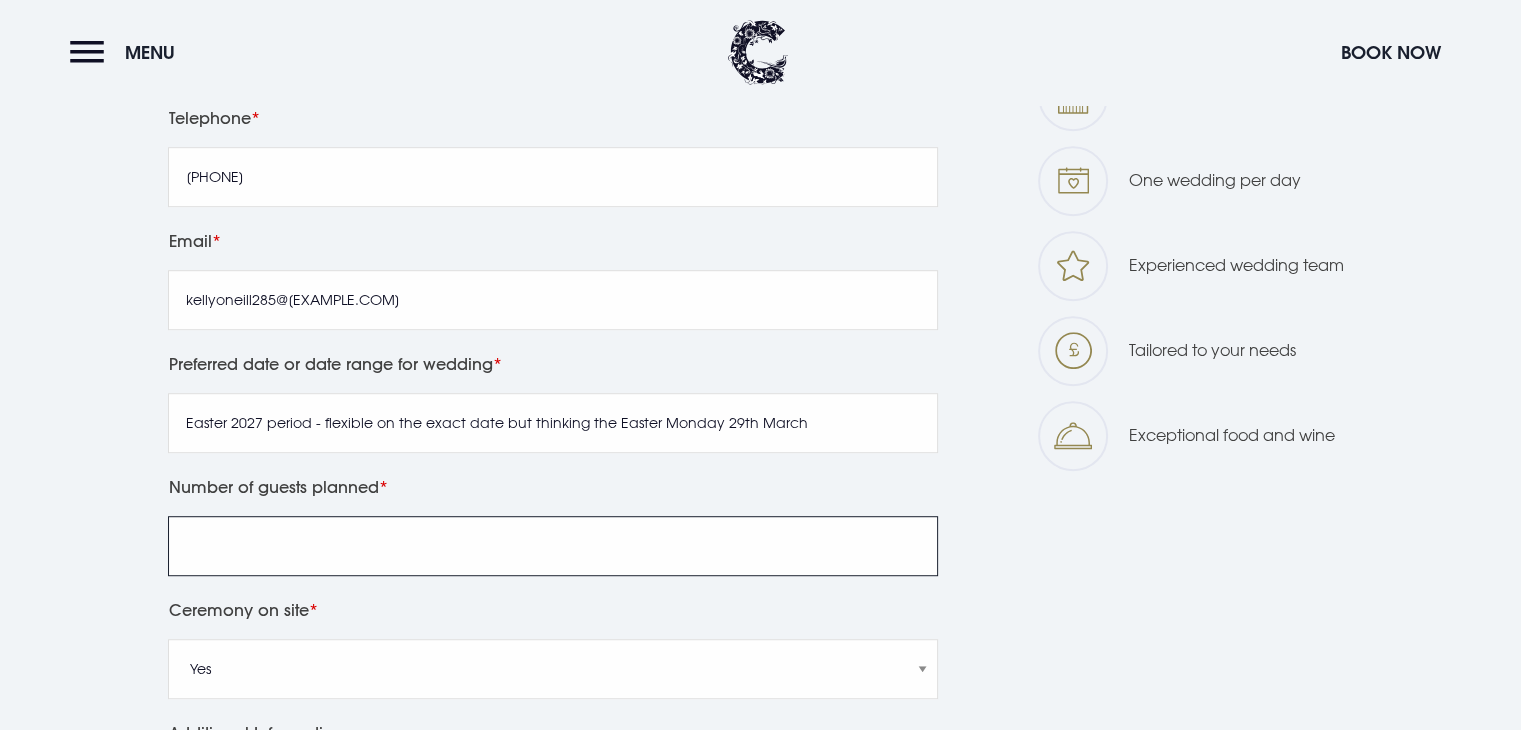 click on "Number of guests planned" at bounding box center (553, 546) 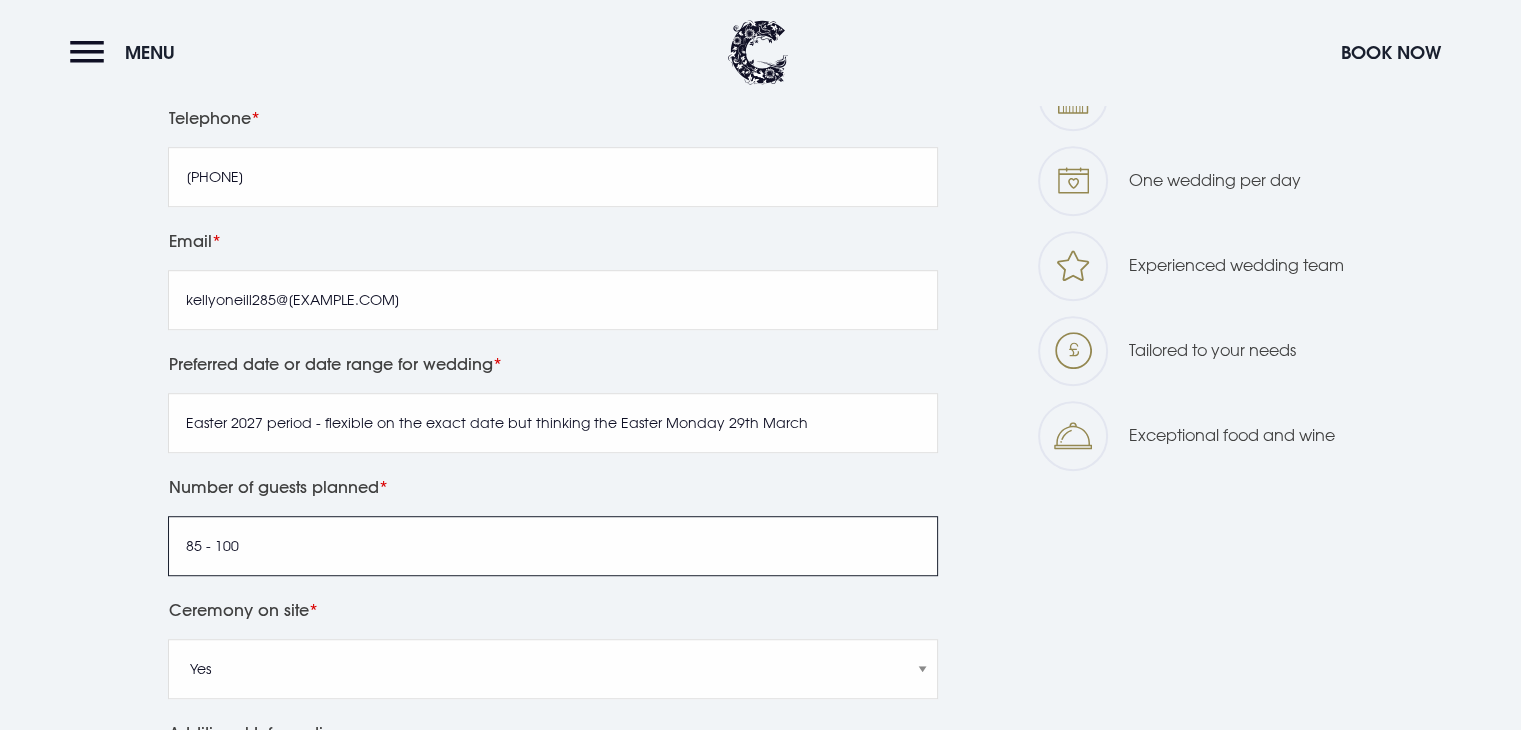 type on "85 - 100" 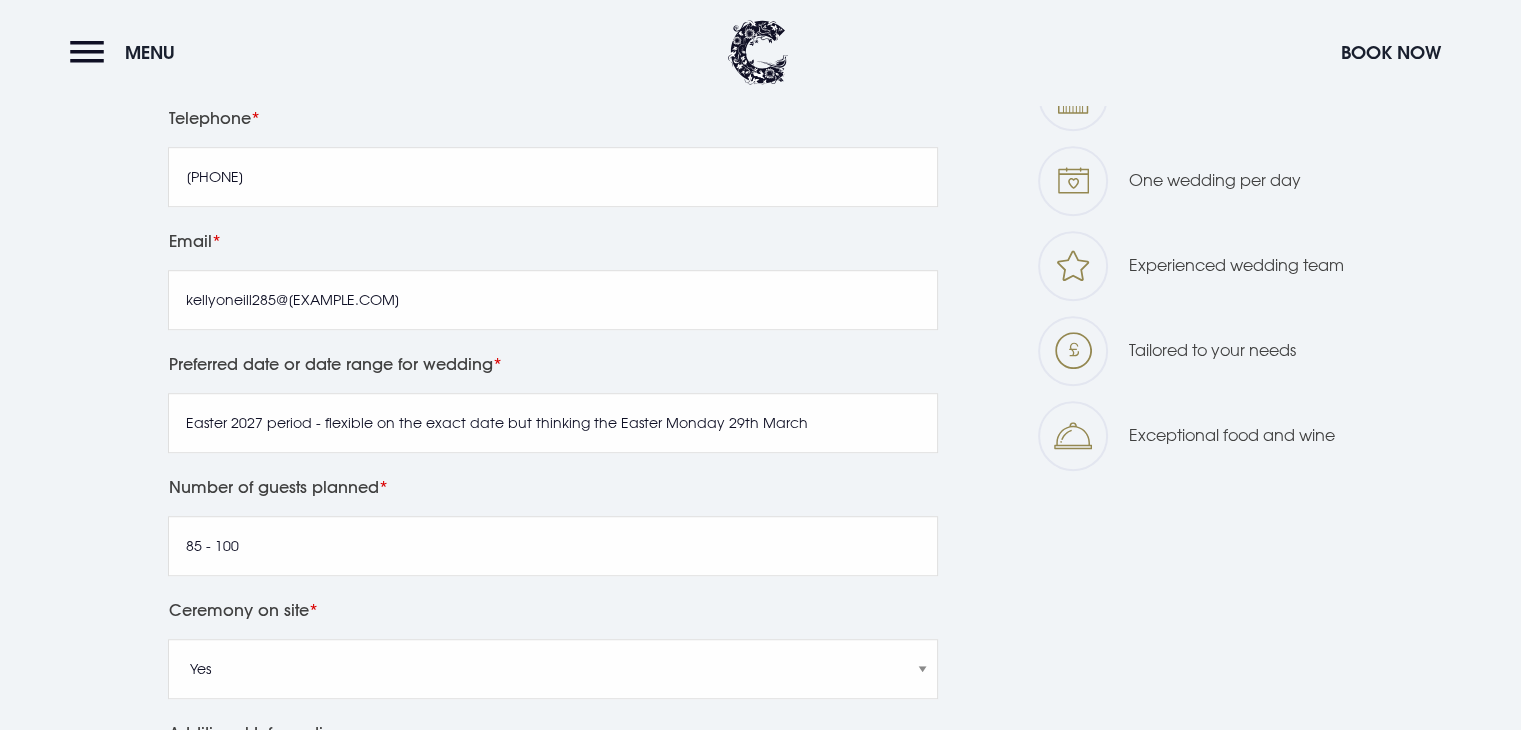 click on "Leave this field blank             First Name   [NAME]   Last Name   [NAME]   Telephone   [PHONE]   Email   kellyoneill285@[EXAMPLE.COM]   Preferred date or date range for wedding   Easter 2027 period - flexible on the exact date but thinking the Easter Monday 29th March   Number of guests planned   85 - 100   Ceremony on site   Yes   No   Additional Information     I agree to be contacted by email for marketing purposes by Clandeboye Lodge & to the  Privacy Policy   Book a viewing   GET IN TOUCH   028 9185 2500   weddings@[EXAMPLE.COM]   WHY CHOOSE CLANDEBOYE LODGE?     A stunning, eclectic venue     One wedding per day     Experienced wedding team     Tailored to your needs     Exceptional food and wine" at bounding box center (761, 486) 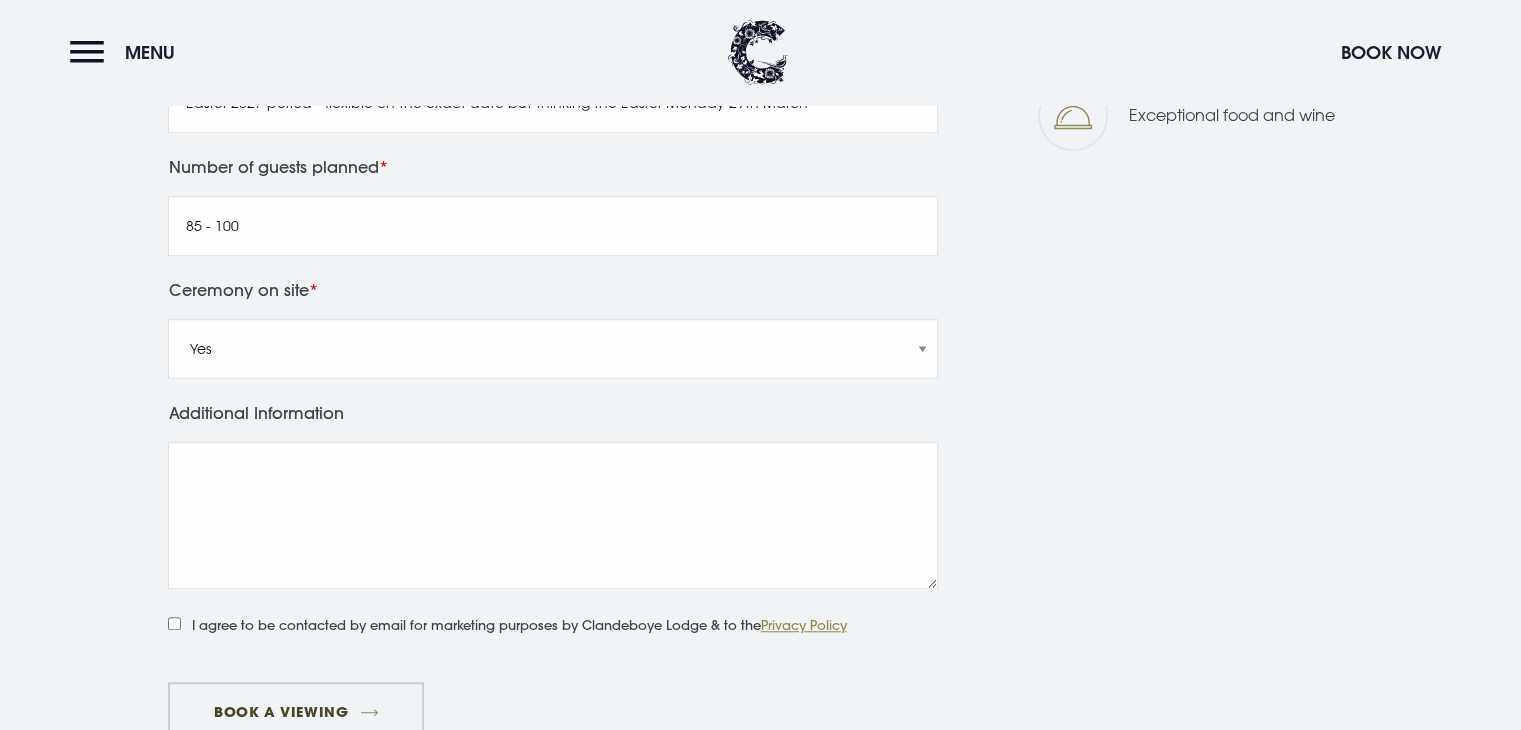 scroll, scrollTop: 1700, scrollLeft: 0, axis: vertical 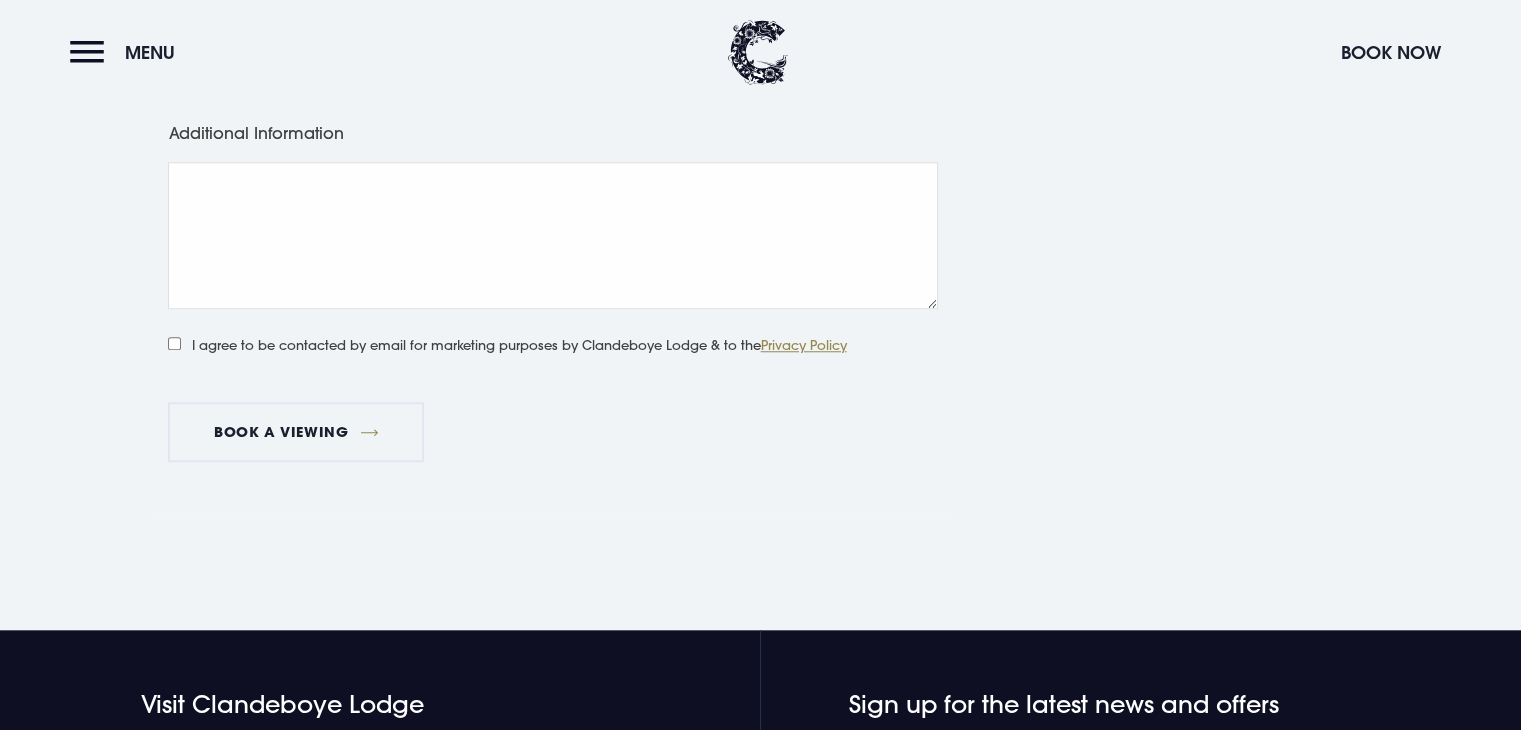 click on "I agree to be contacted by email for marketing purposes by Clandeboye Lodge & to the  Privacy Policy" at bounding box center [507, 343] 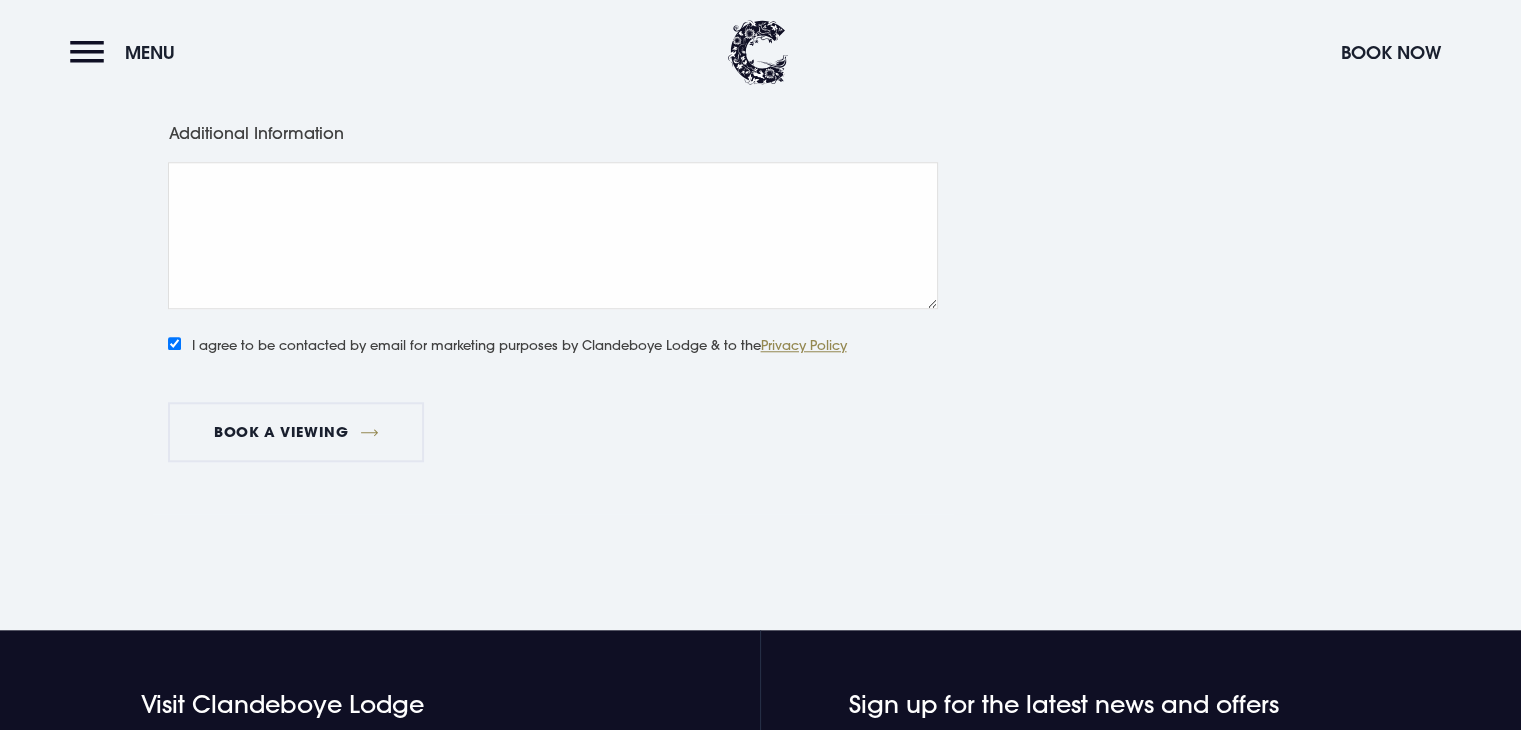 click on "I agree to be contacted by email for marketing purposes by Clandeboye Lodge & to the  Privacy Policy" at bounding box center (174, 343) 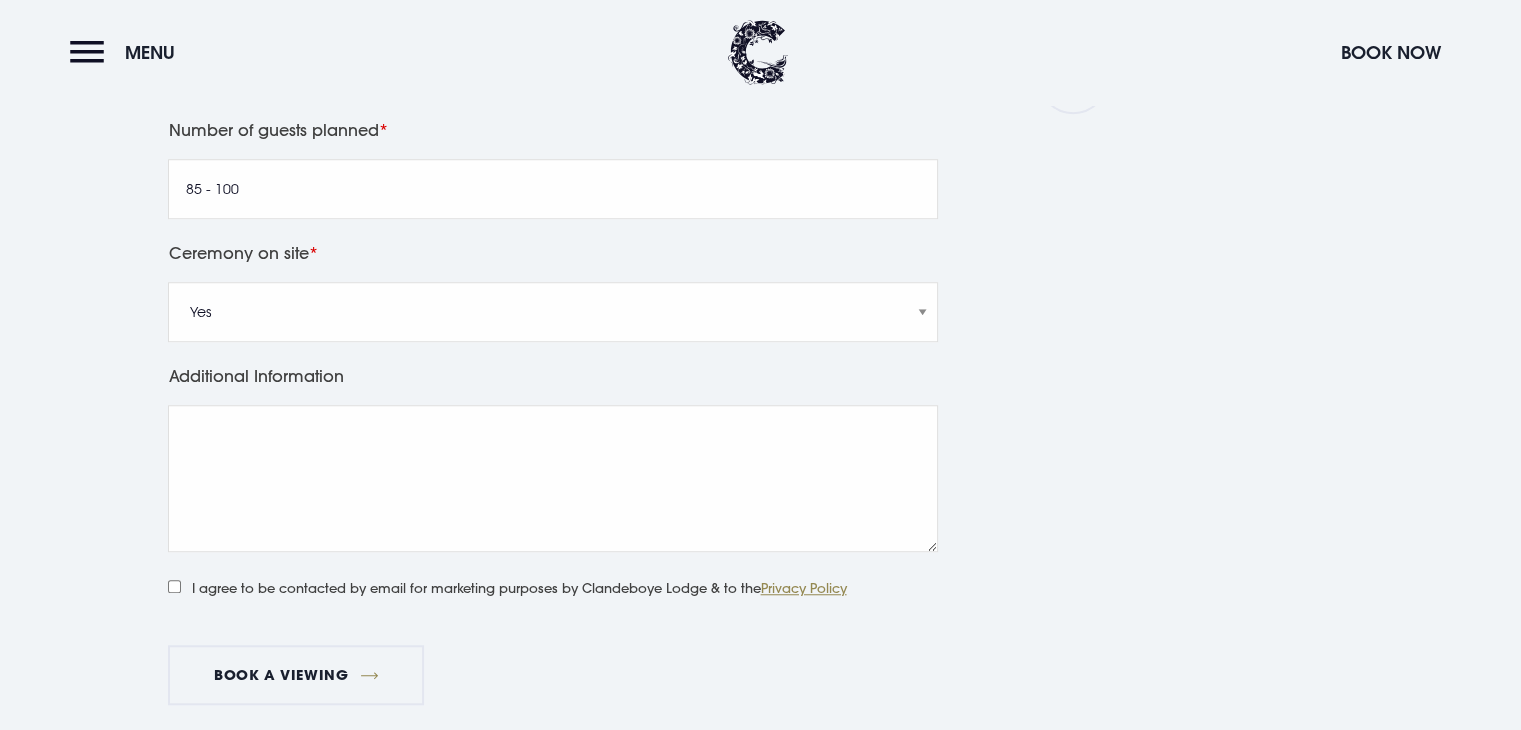 scroll, scrollTop: 1500, scrollLeft: 0, axis: vertical 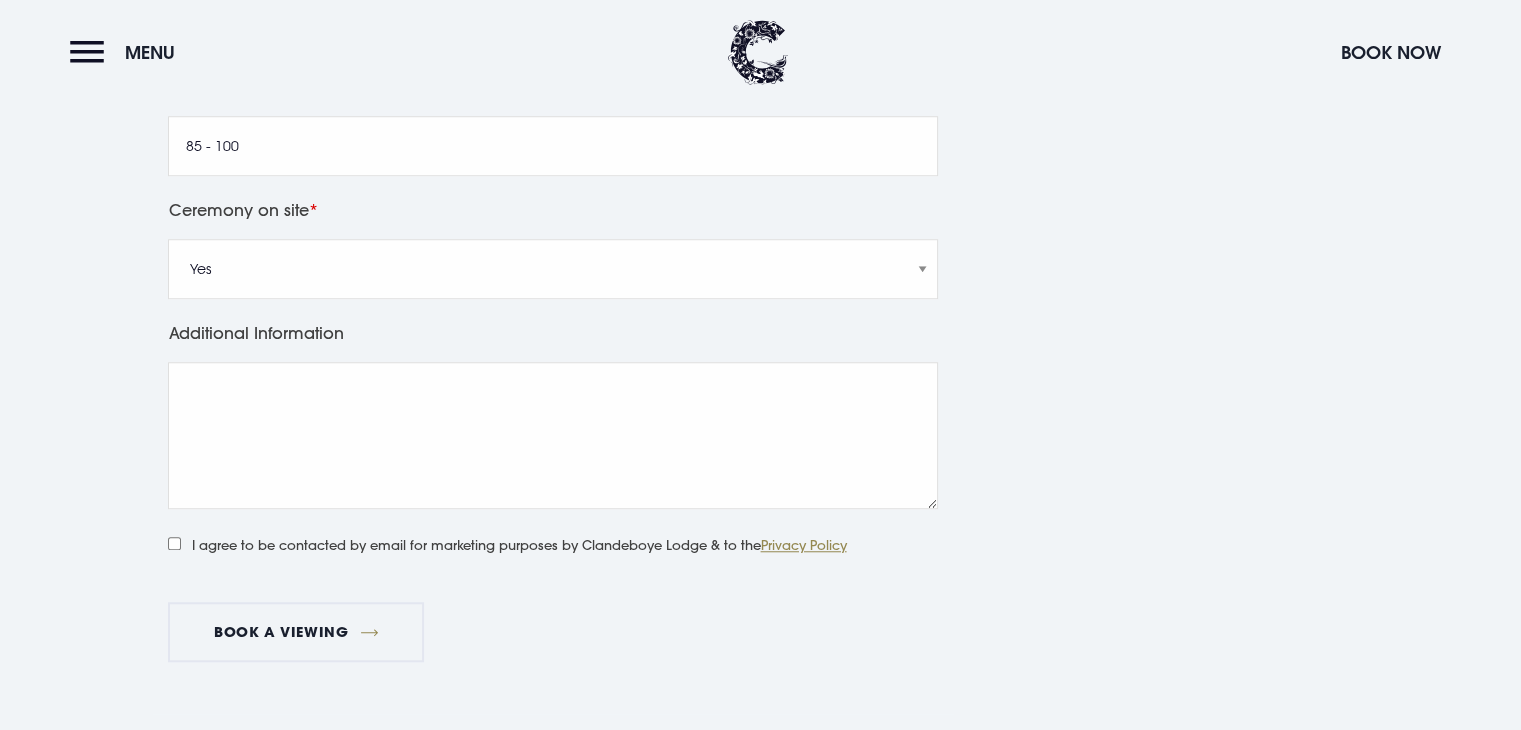 drag, startPoint x: 876, startPoint y: 655, endPoint x: 823, endPoint y: 649, distance: 53.338543 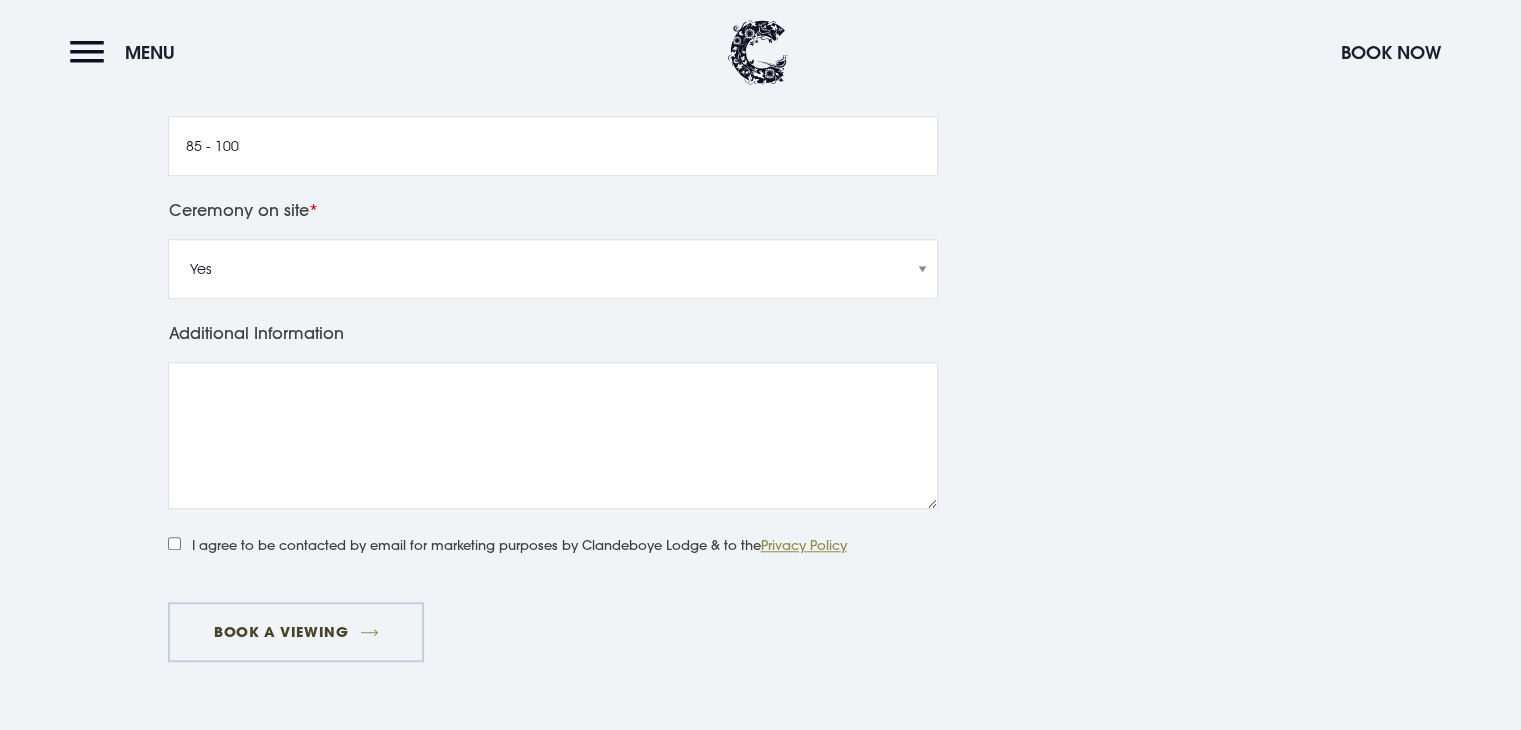 click on "Book a viewing" at bounding box center [296, 632] 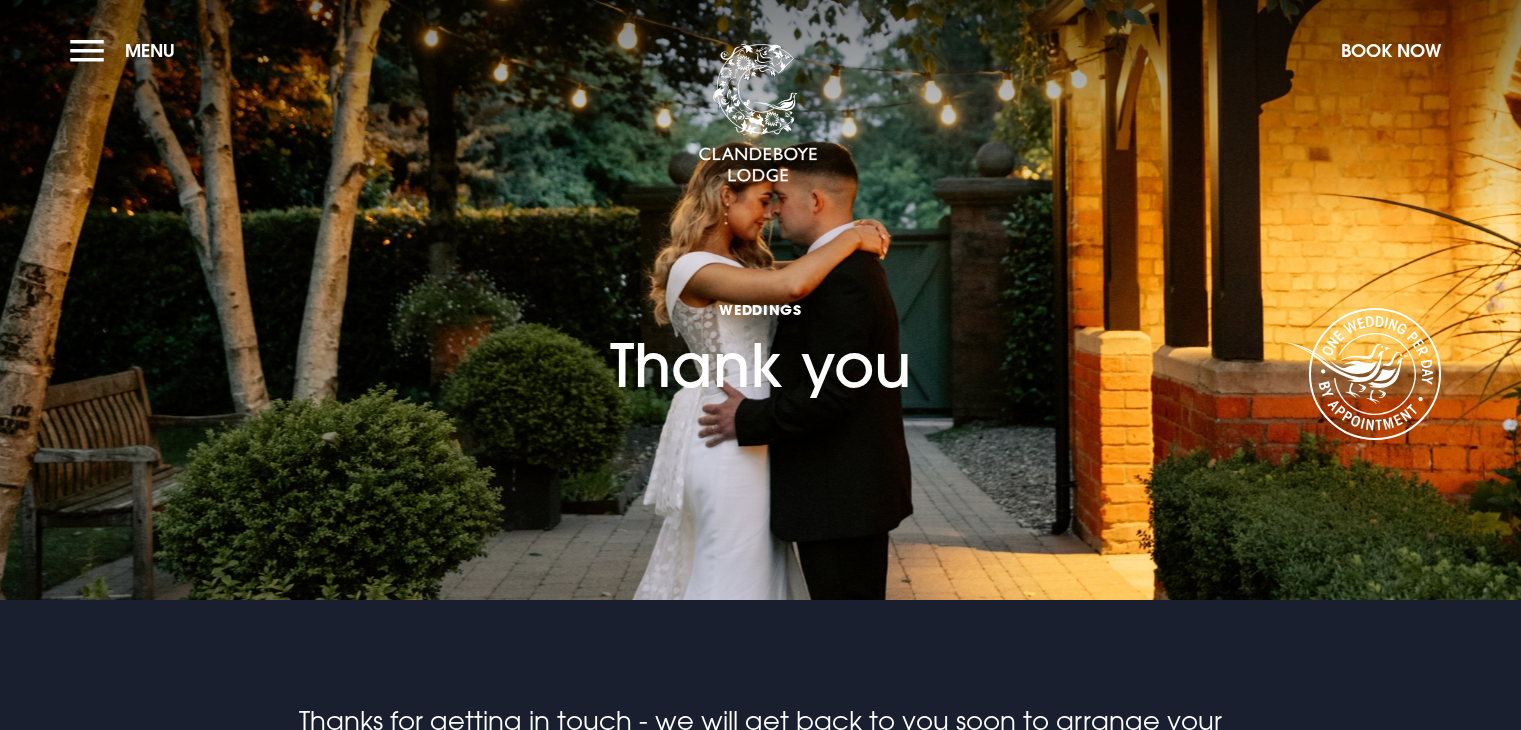scroll, scrollTop: 0, scrollLeft: 0, axis: both 